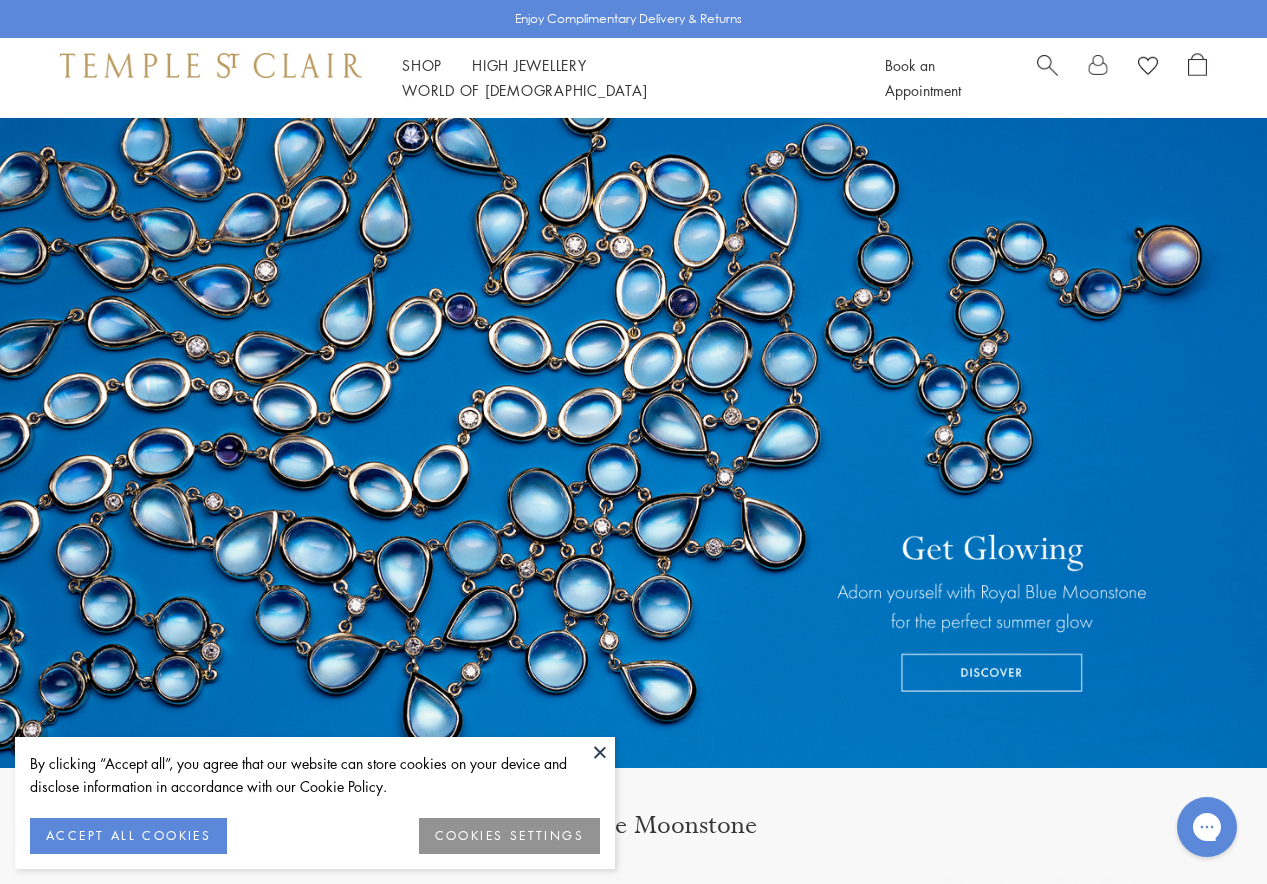 scroll, scrollTop: 0, scrollLeft: 0, axis: both 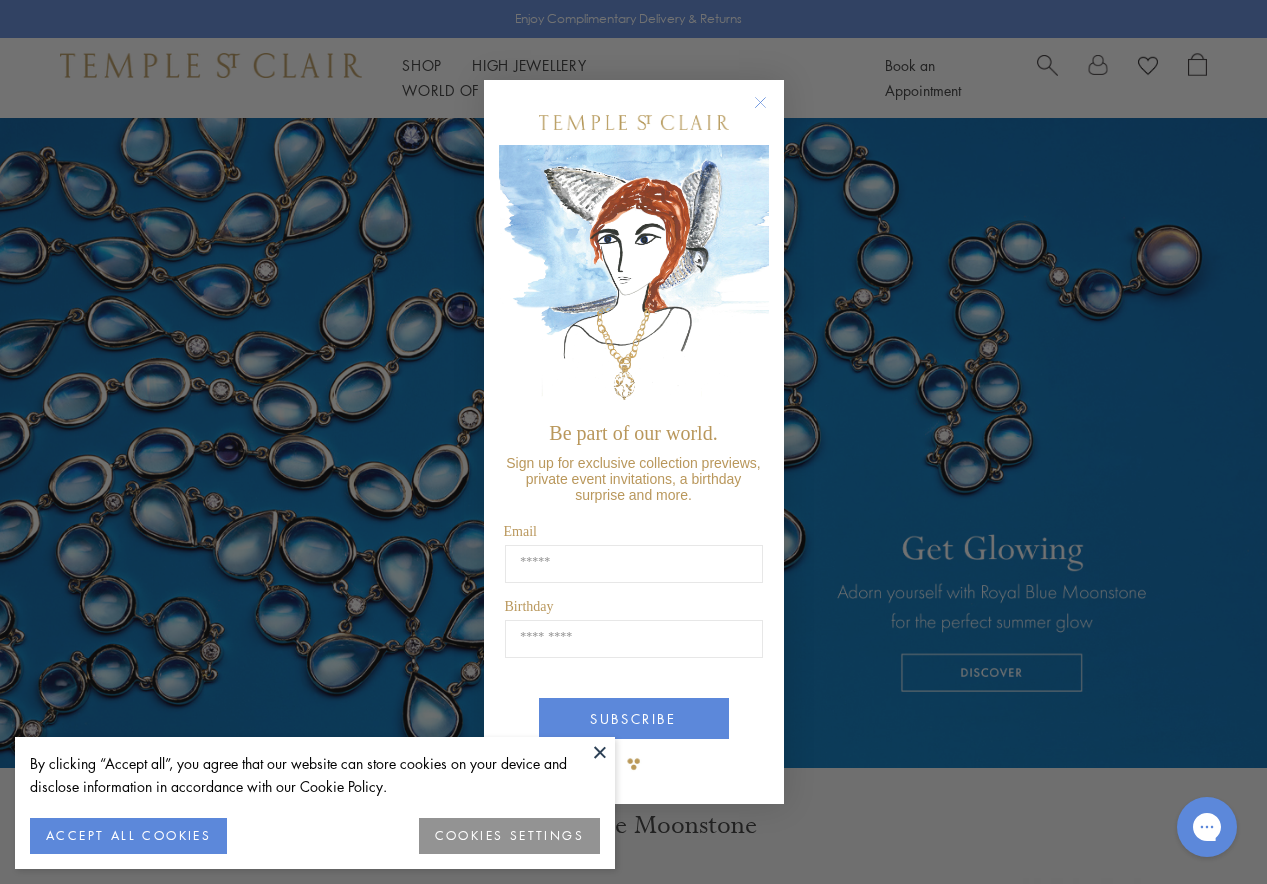 click on "Be part of our world. Sign up for exclusive collection previews, private event invitations, a birthday surprise and more. Email Birthday Birthday SUBSCRIBE ******" at bounding box center (634, 442) 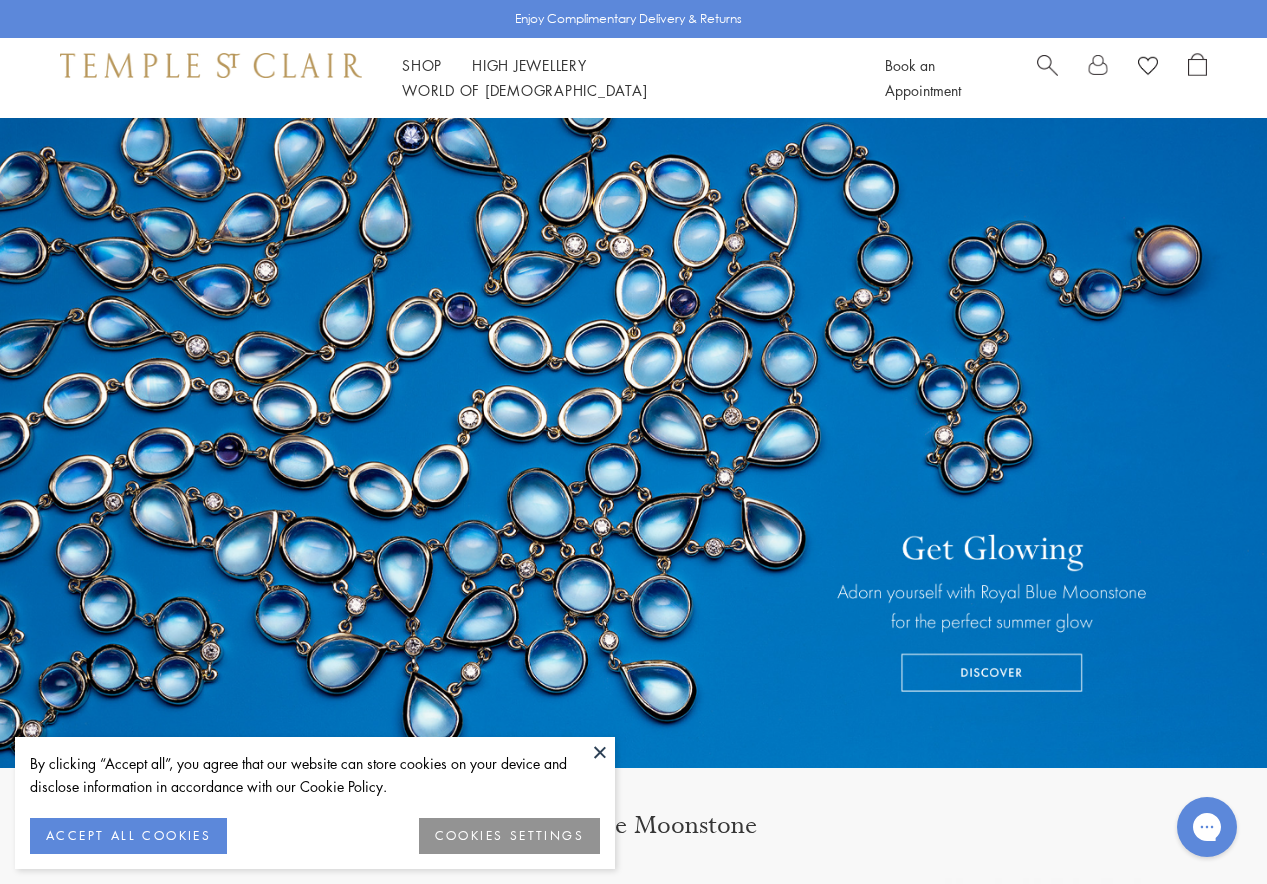 click at bounding box center [600, 752] 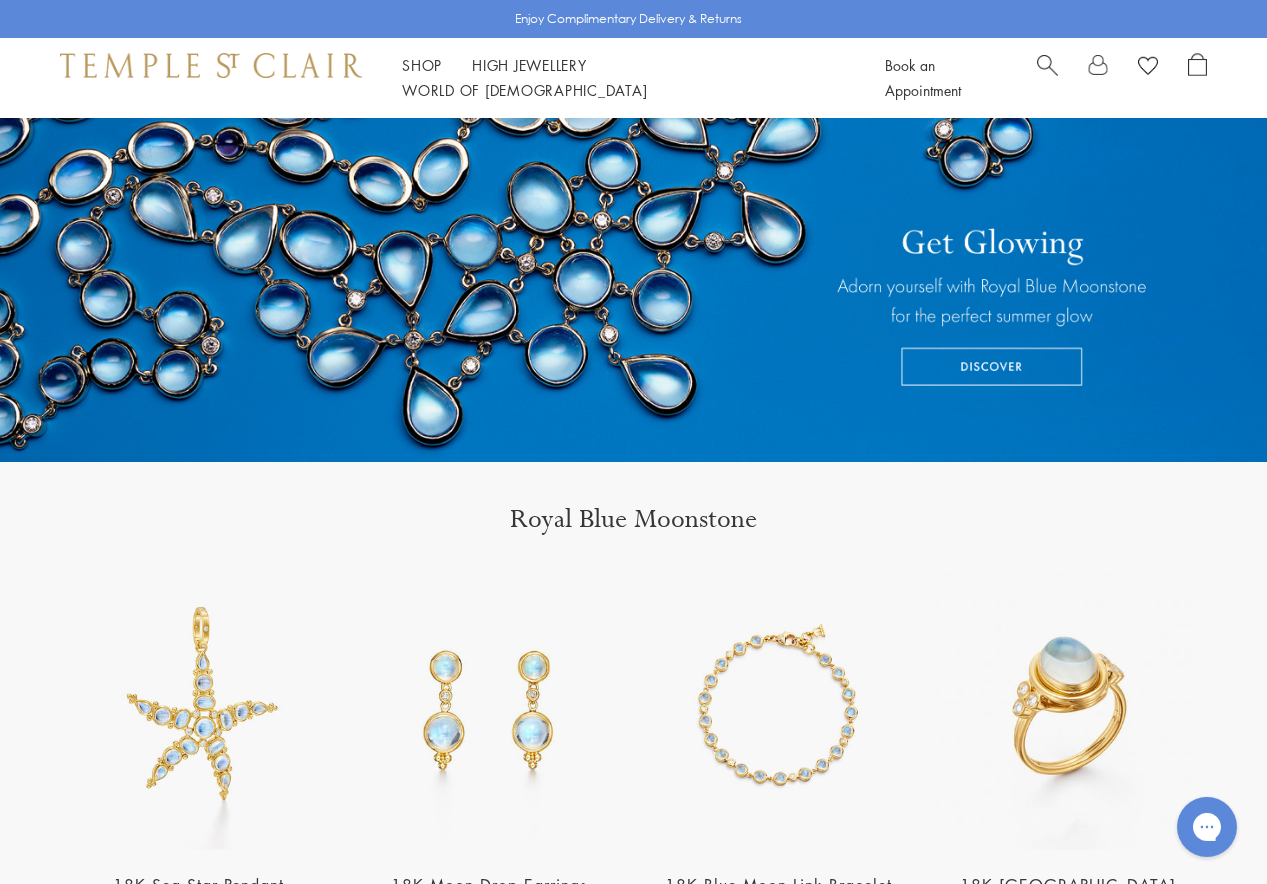 scroll, scrollTop: 0, scrollLeft: 0, axis: both 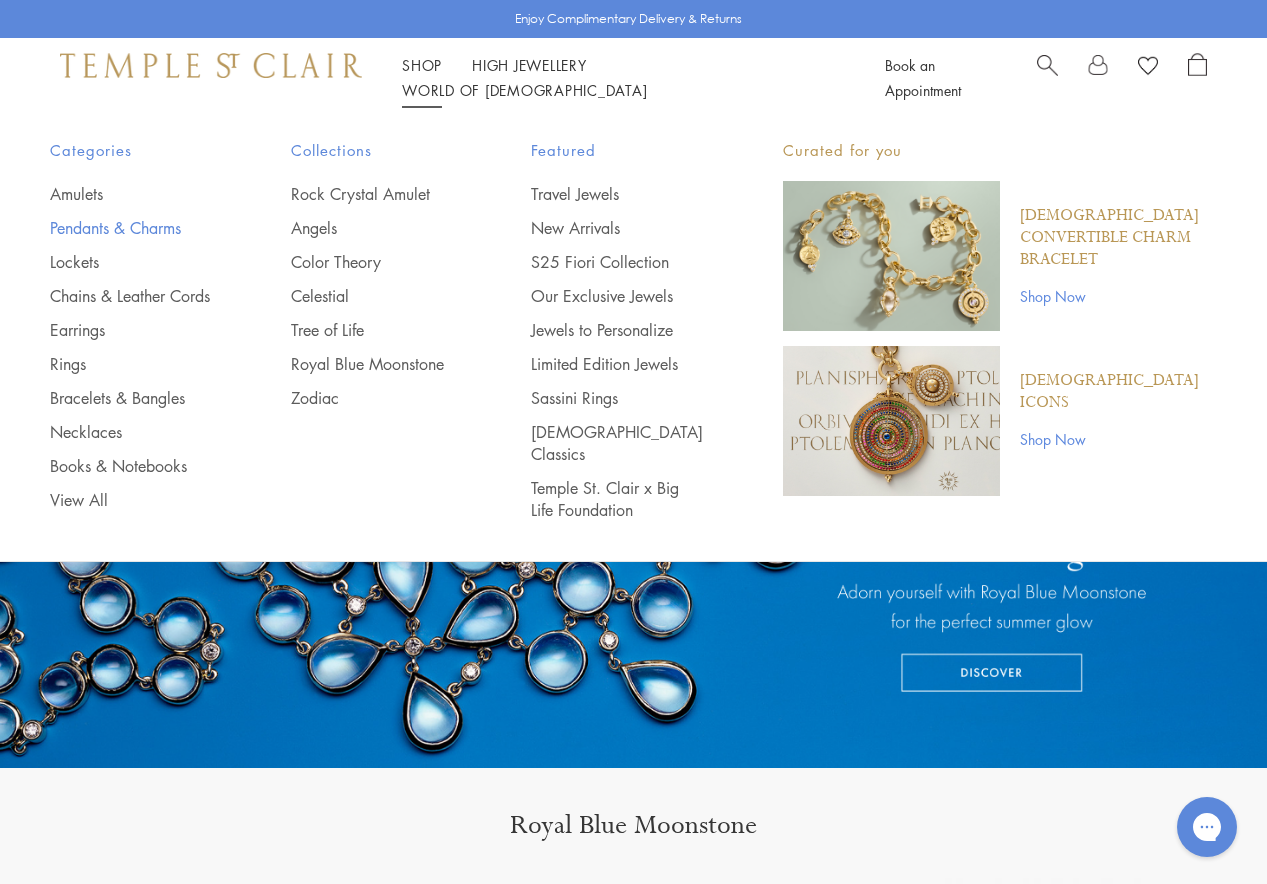 click on "Pendants & Charms" at bounding box center (130, 228) 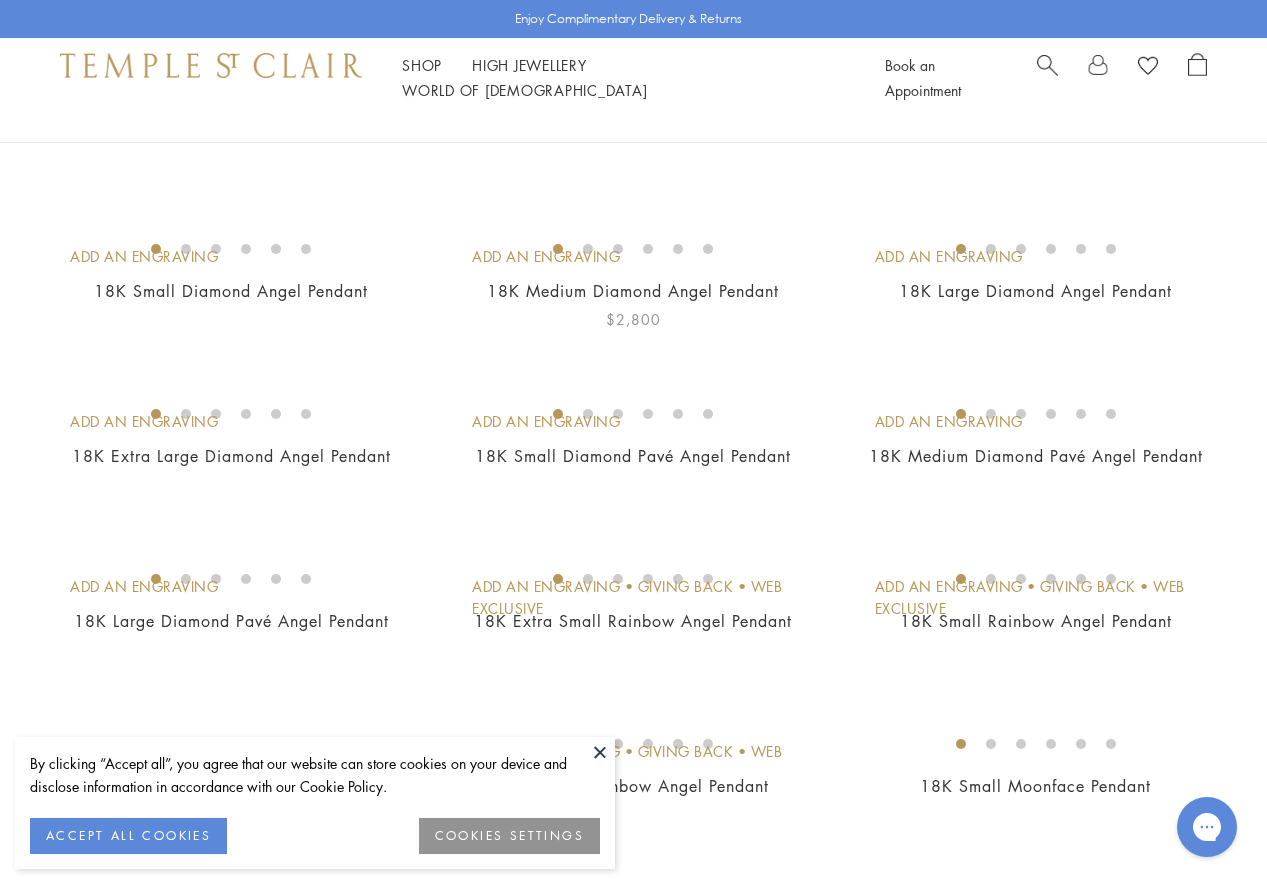 scroll, scrollTop: 612, scrollLeft: 0, axis: vertical 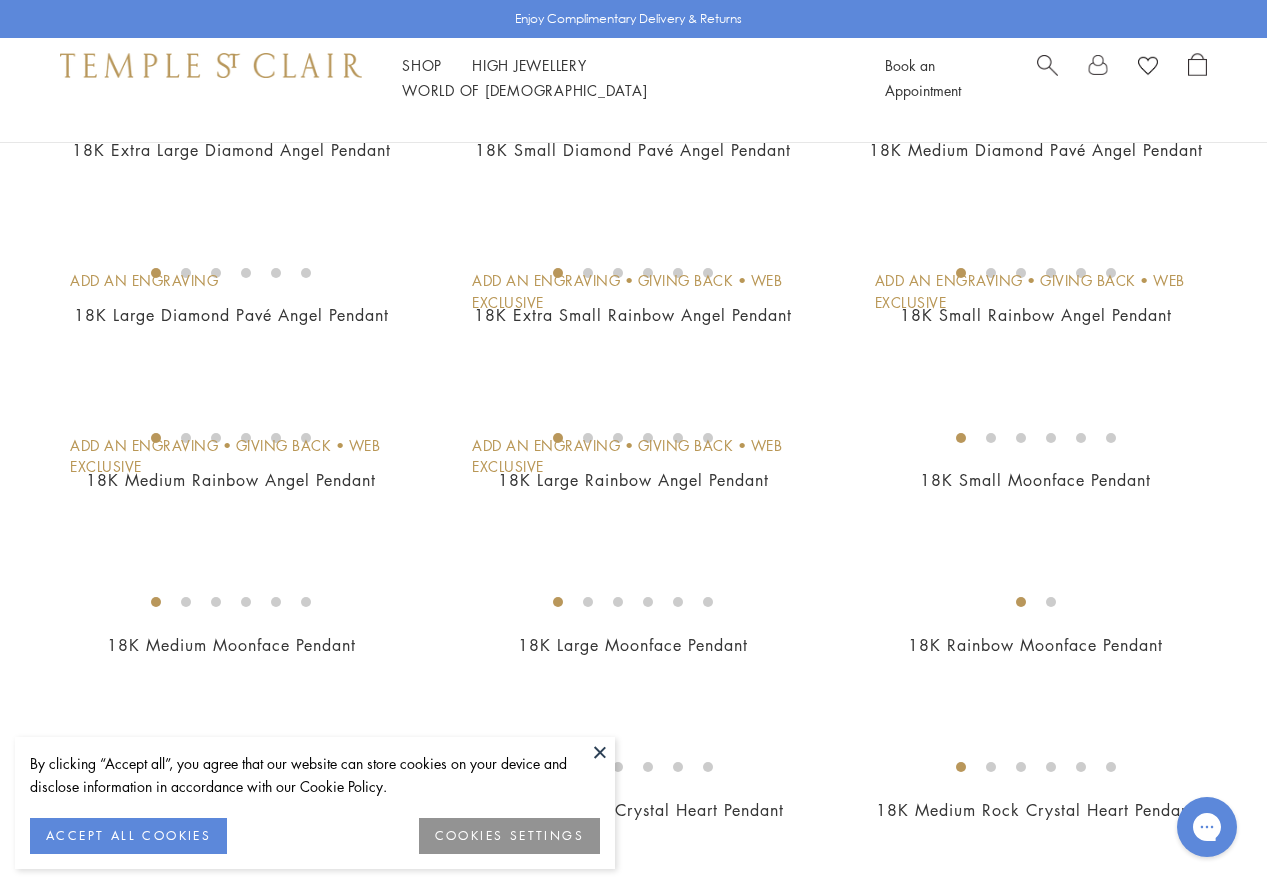 click at bounding box center [600, 752] 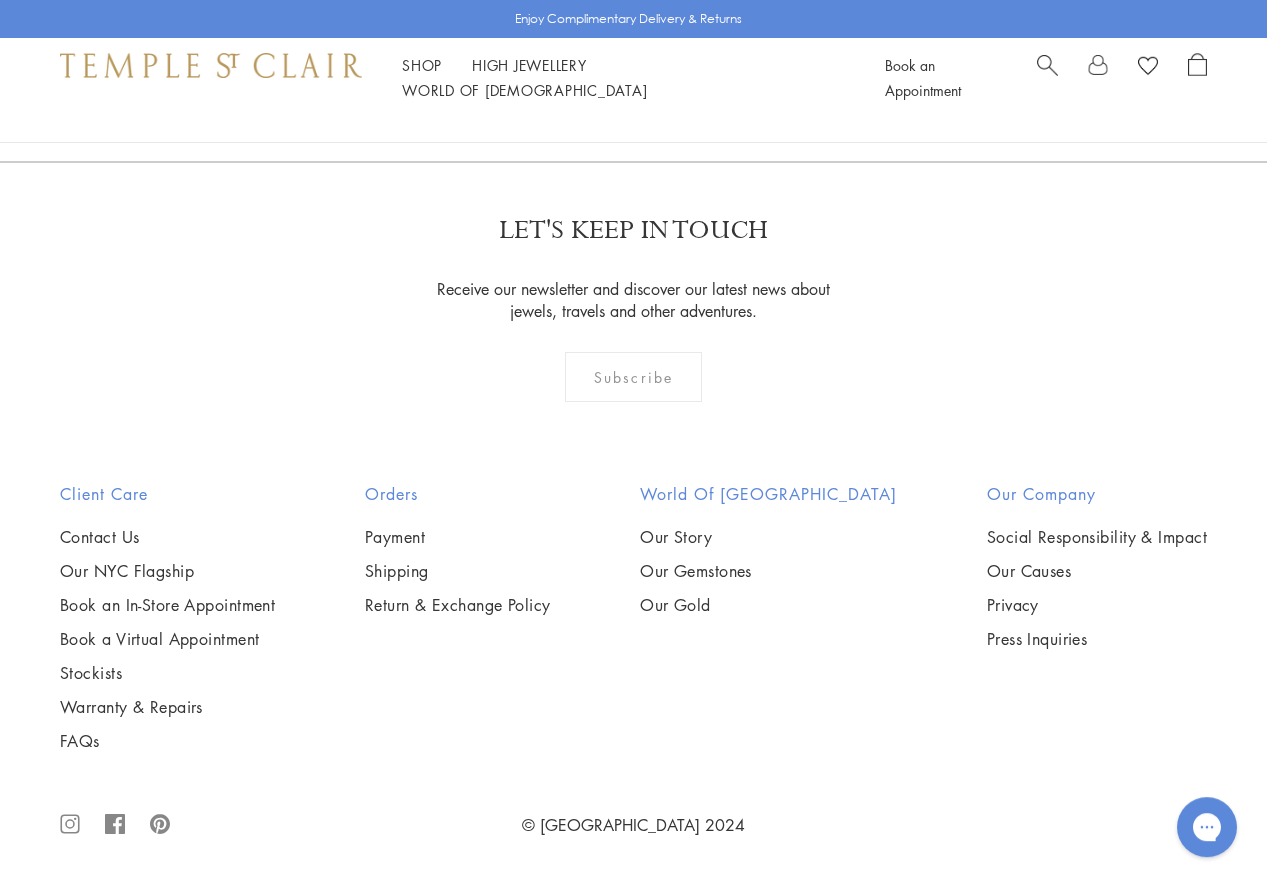scroll, scrollTop: 10914, scrollLeft: 0, axis: vertical 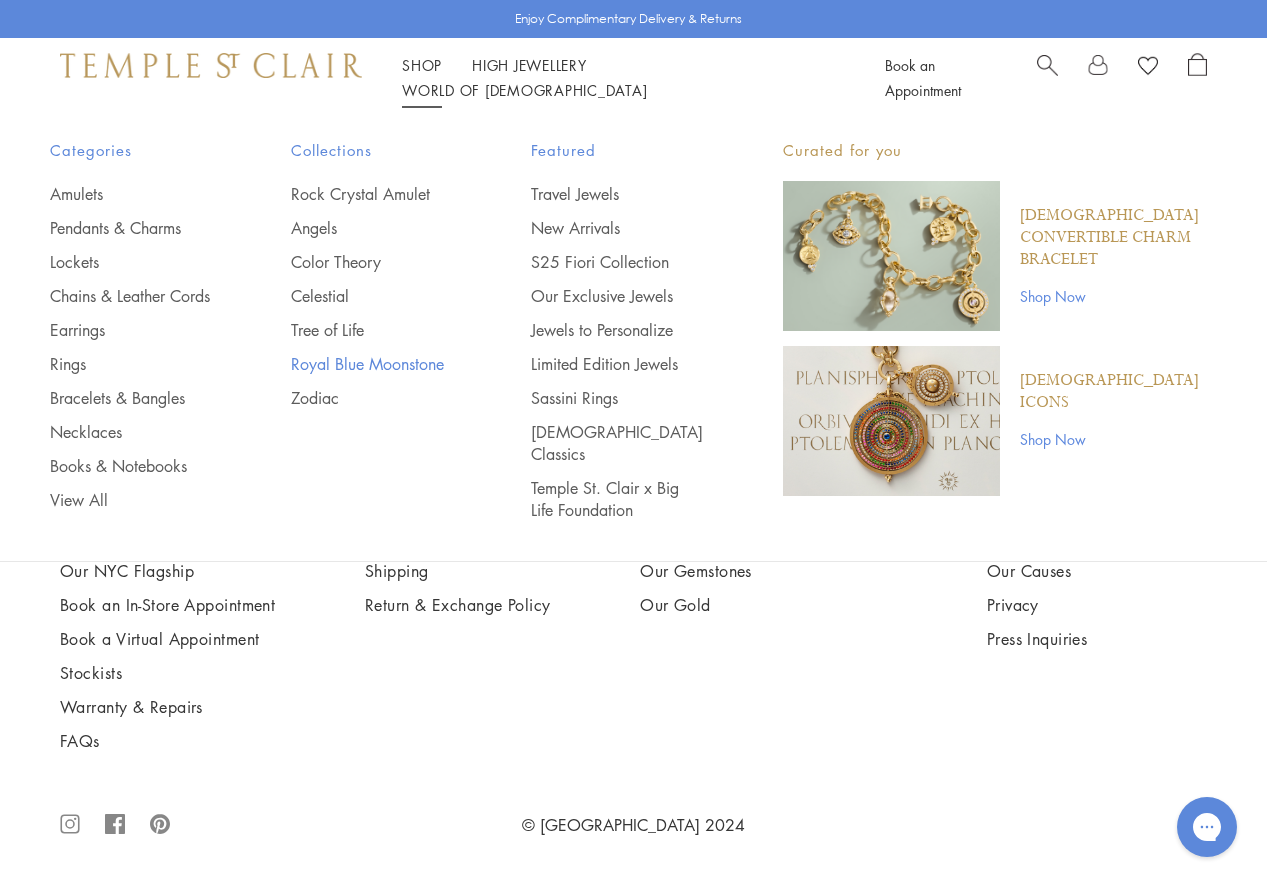 click on "Royal Blue Moonstone" at bounding box center [371, 364] 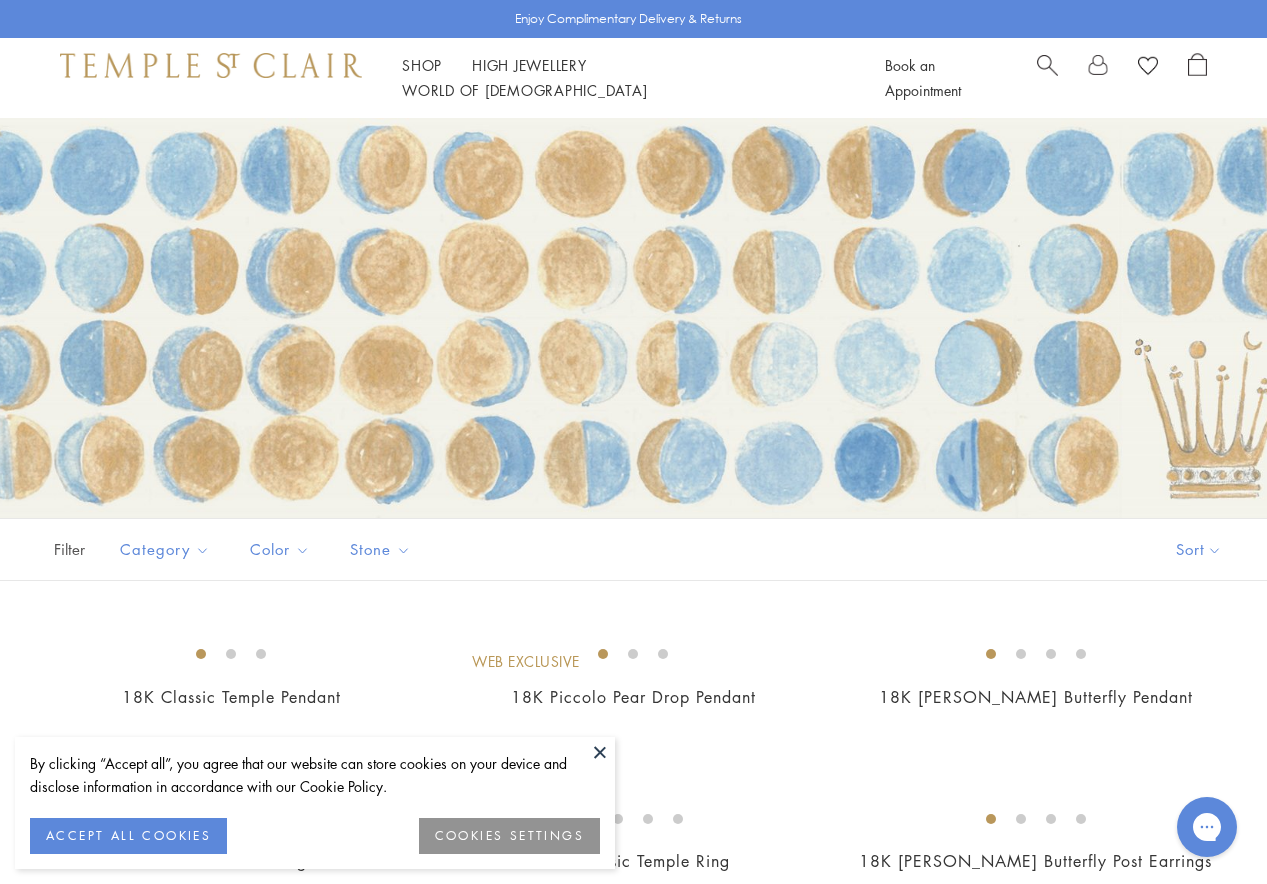 scroll, scrollTop: 0, scrollLeft: 0, axis: both 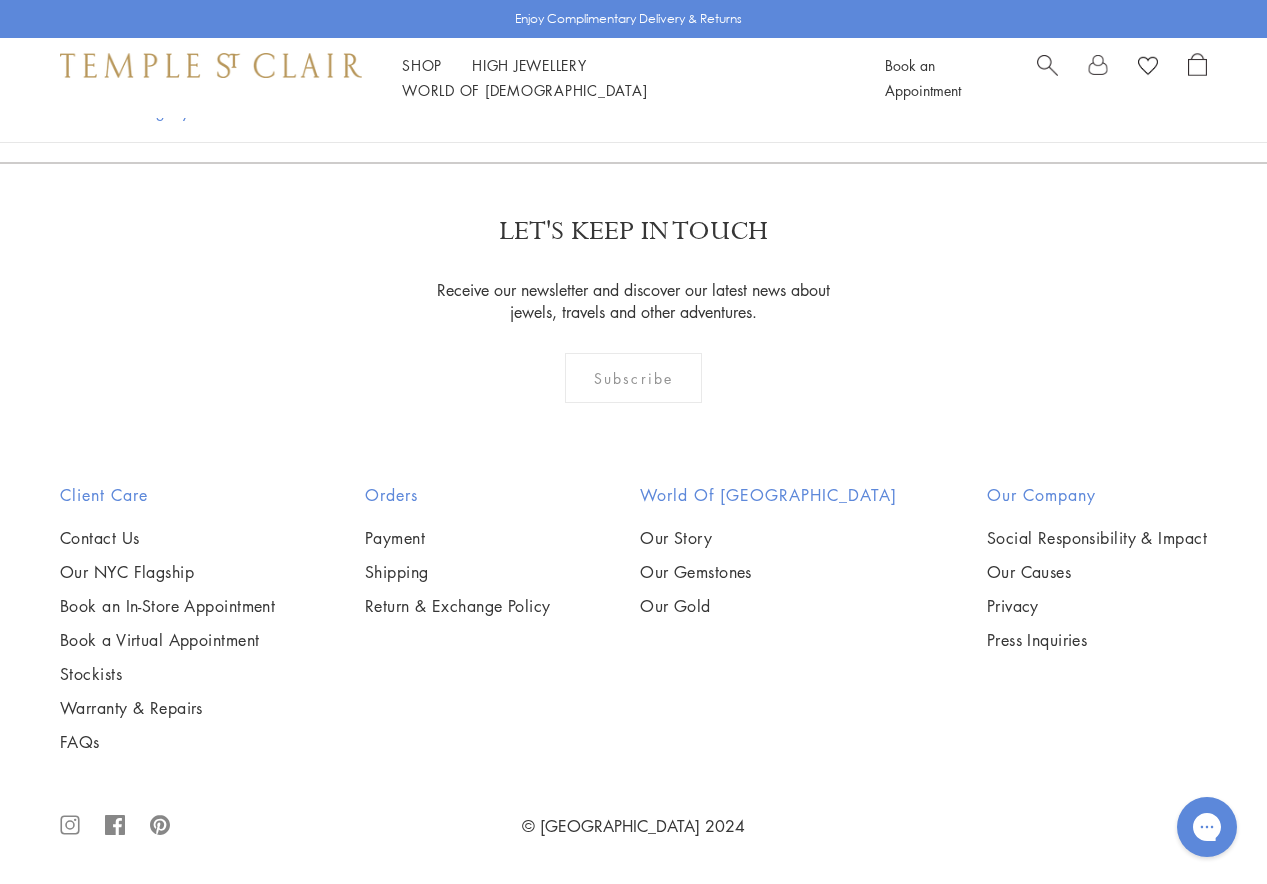 click at bounding box center [0, 0] 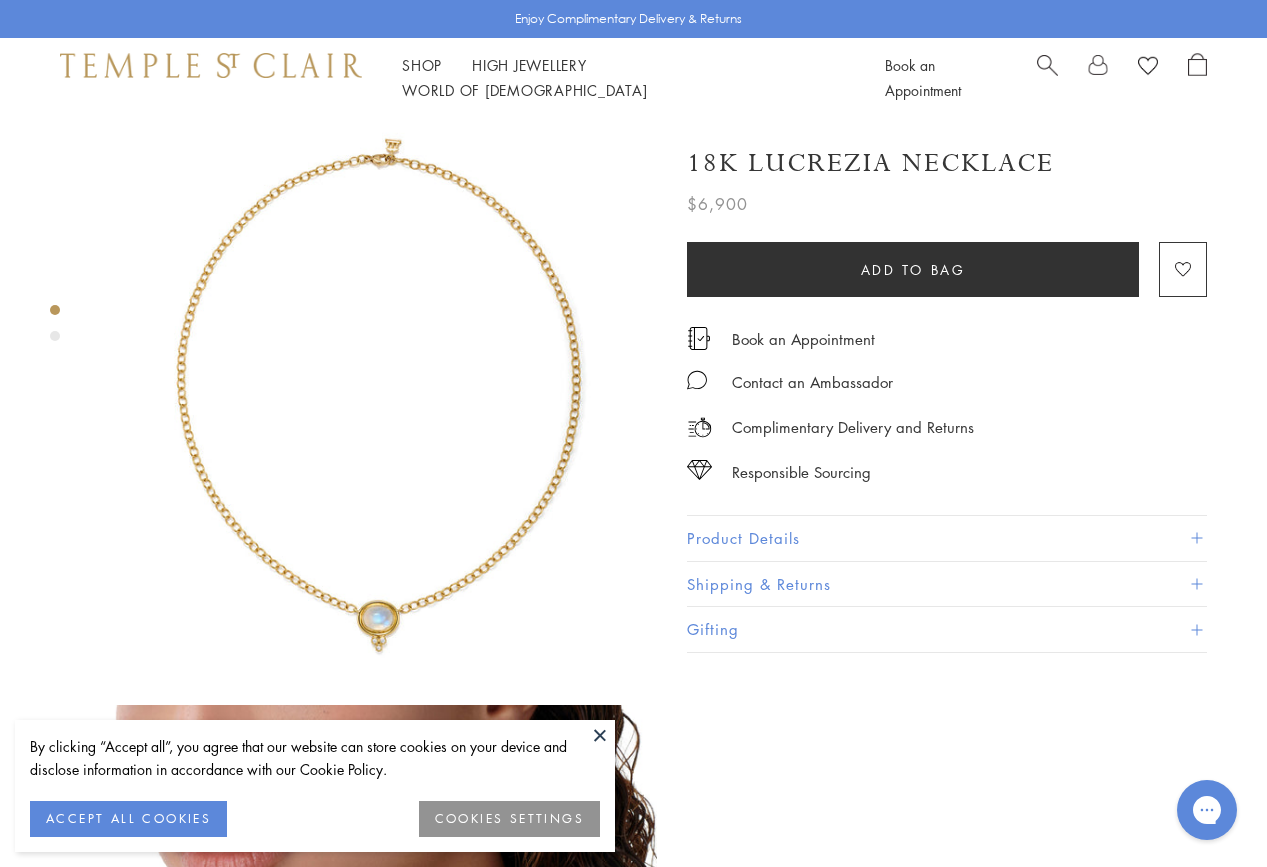 scroll, scrollTop: 408, scrollLeft: 0, axis: vertical 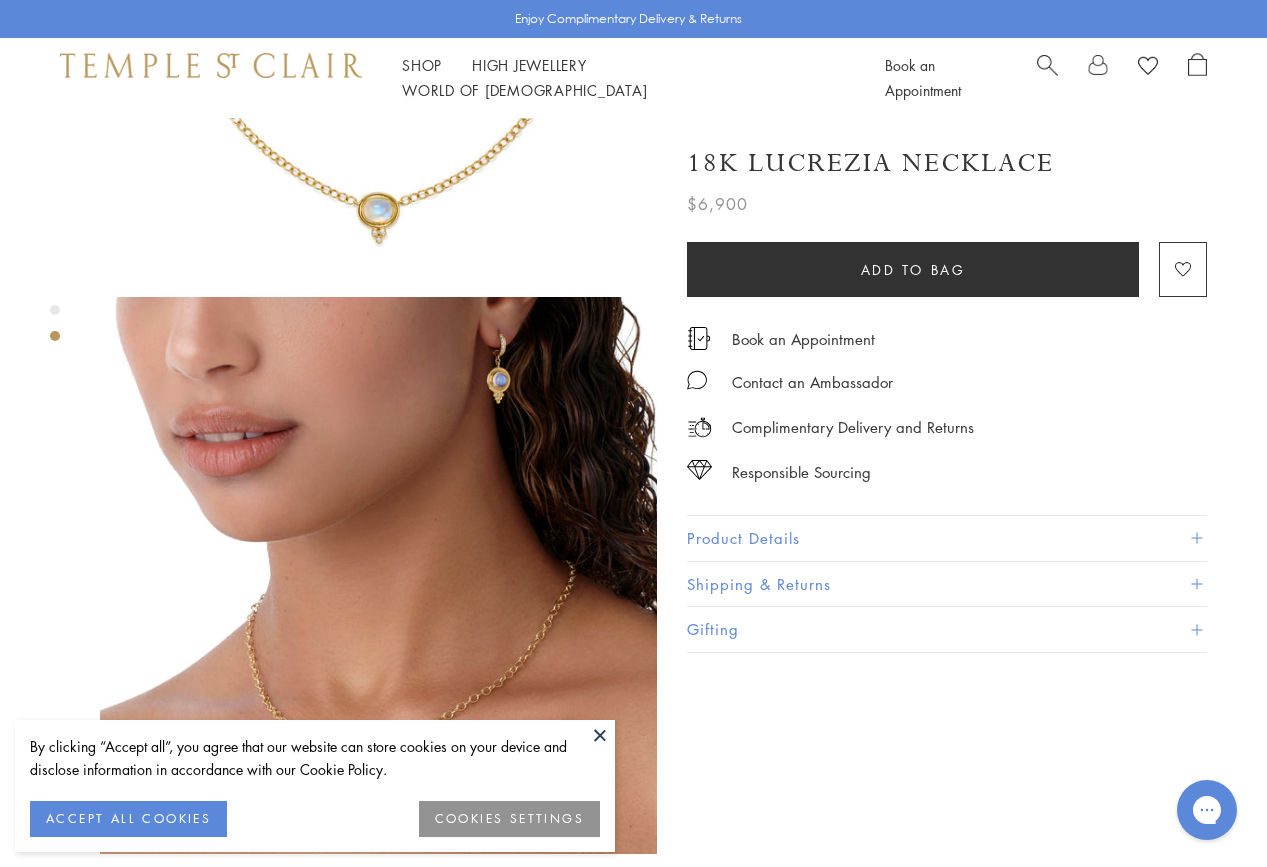 click at bounding box center (600, 735) 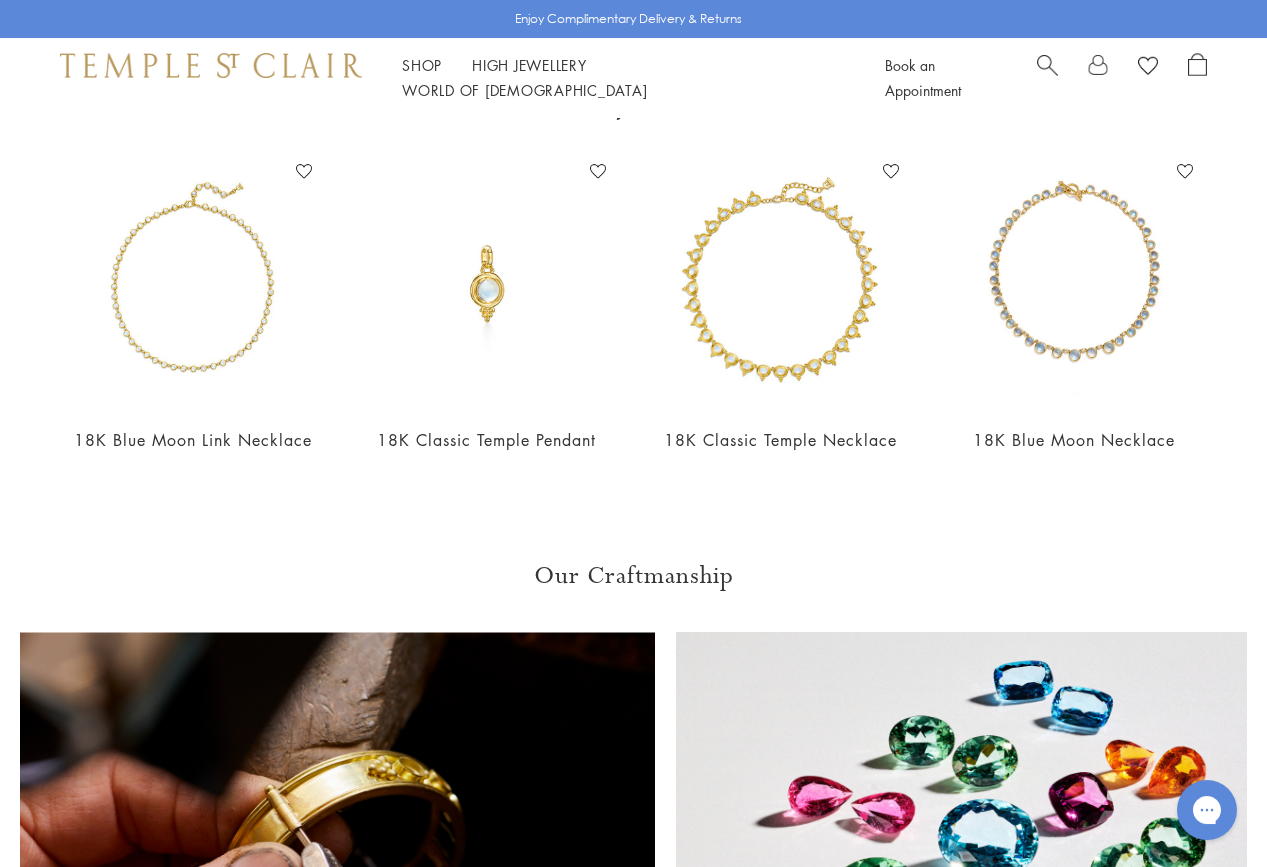 scroll, scrollTop: 1122, scrollLeft: 0, axis: vertical 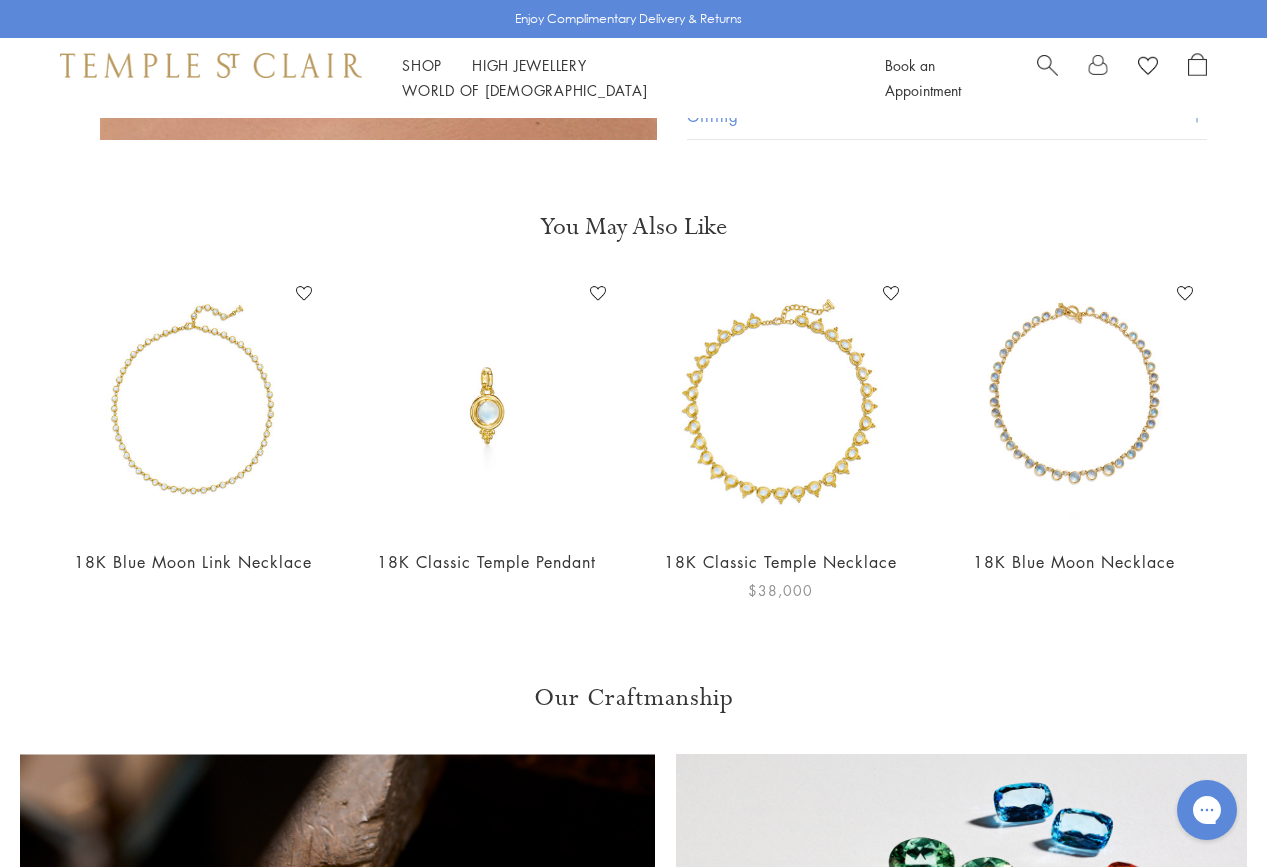 click at bounding box center (781, 405) 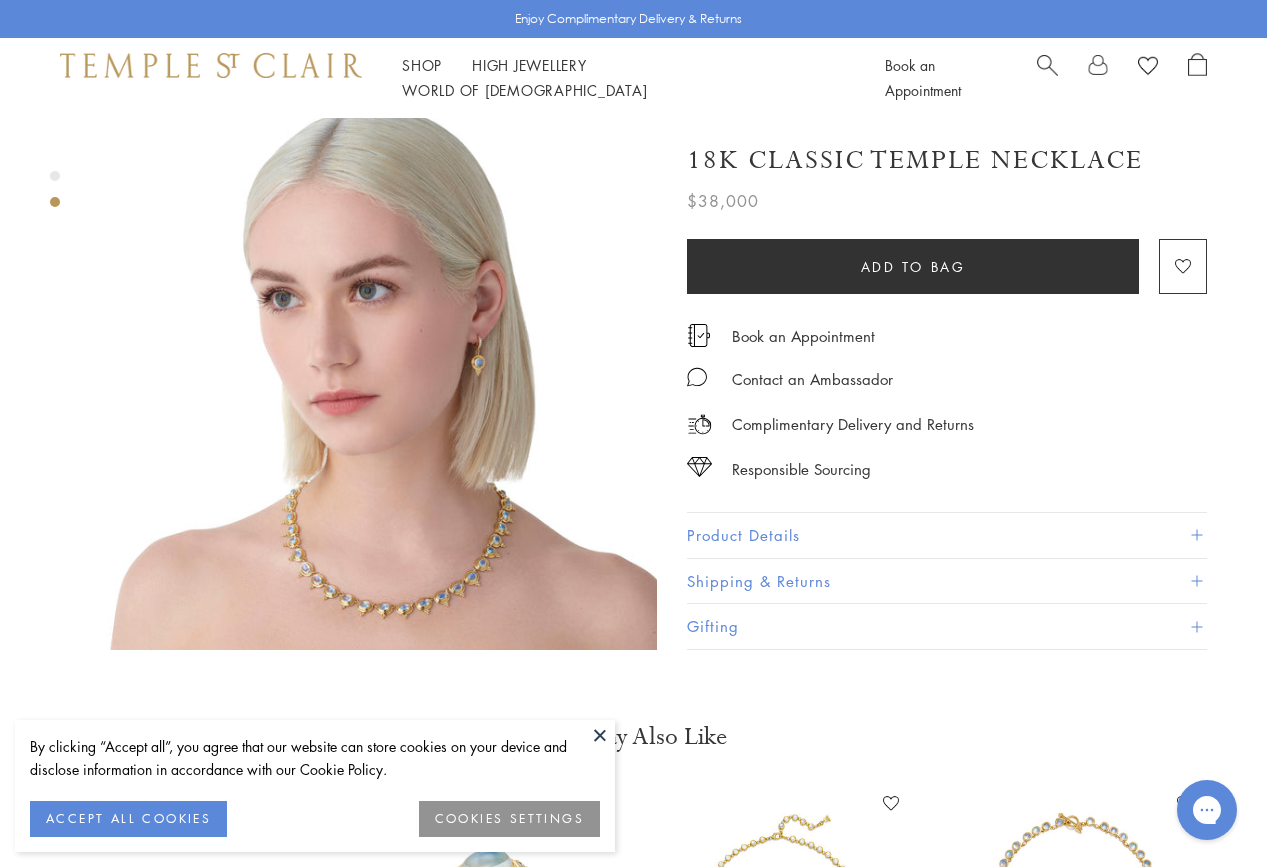 scroll, scrollTop: 1020, scrollLeft: 0, axis: vertical 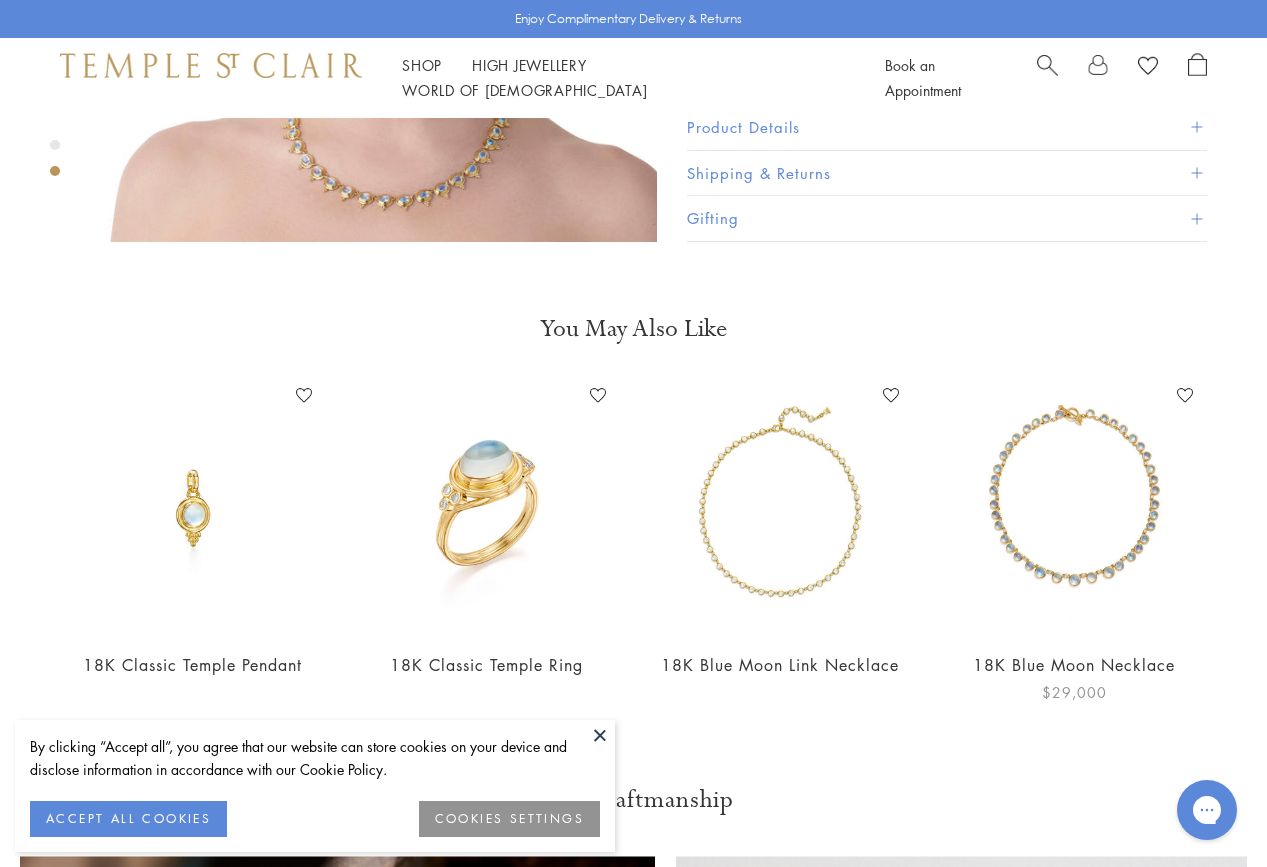 click at bounding box center [1074, 507] 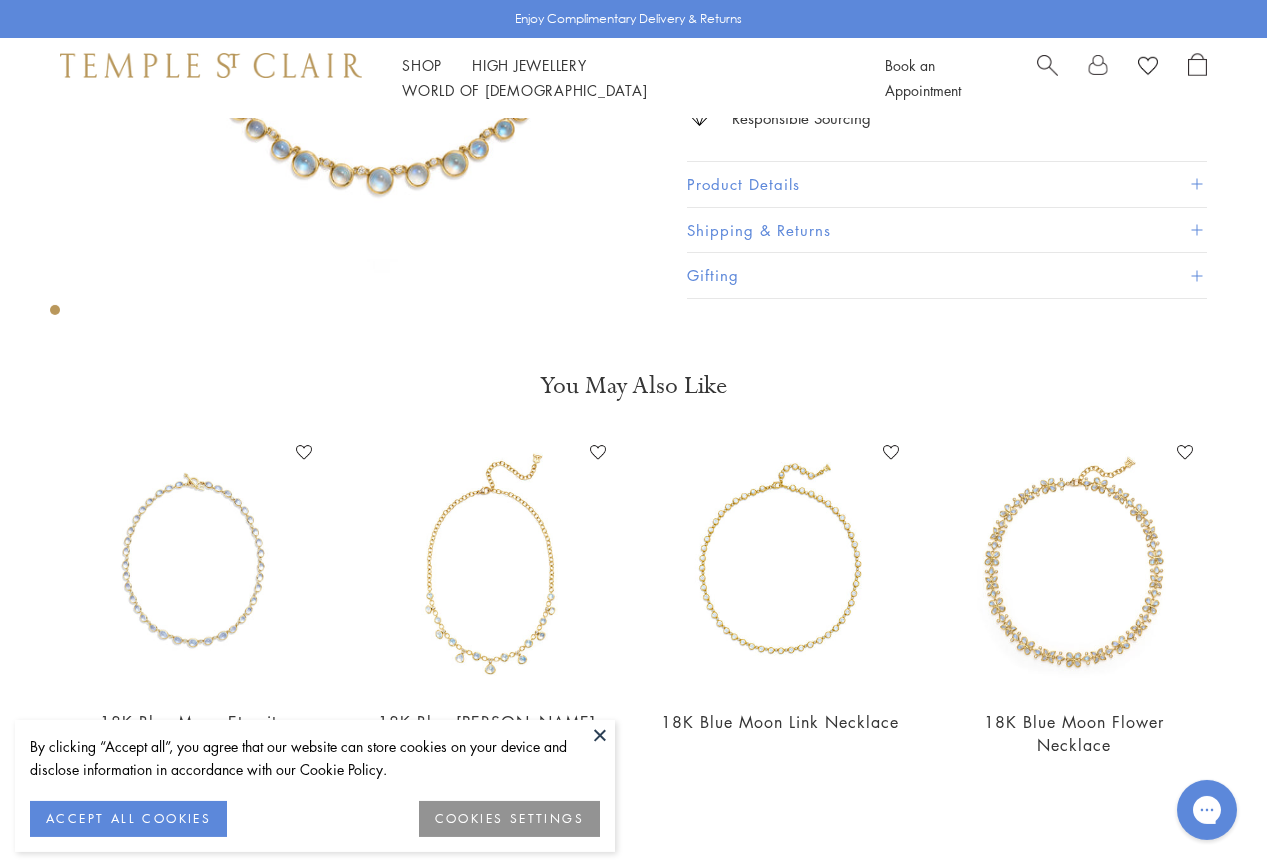 scroll, scrollTop: 714, scrollLeft: 0, axis: vertical 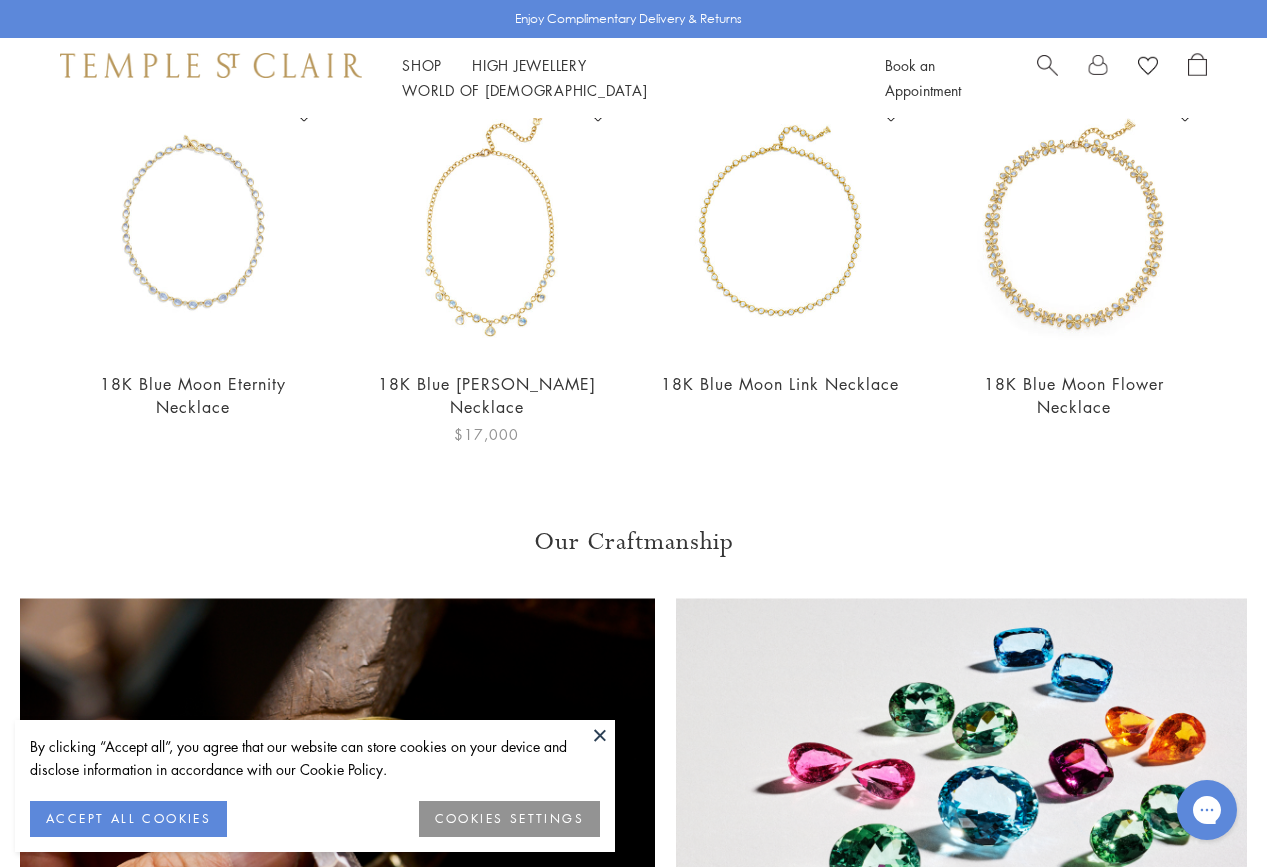 click at bounding box center (487, 226) 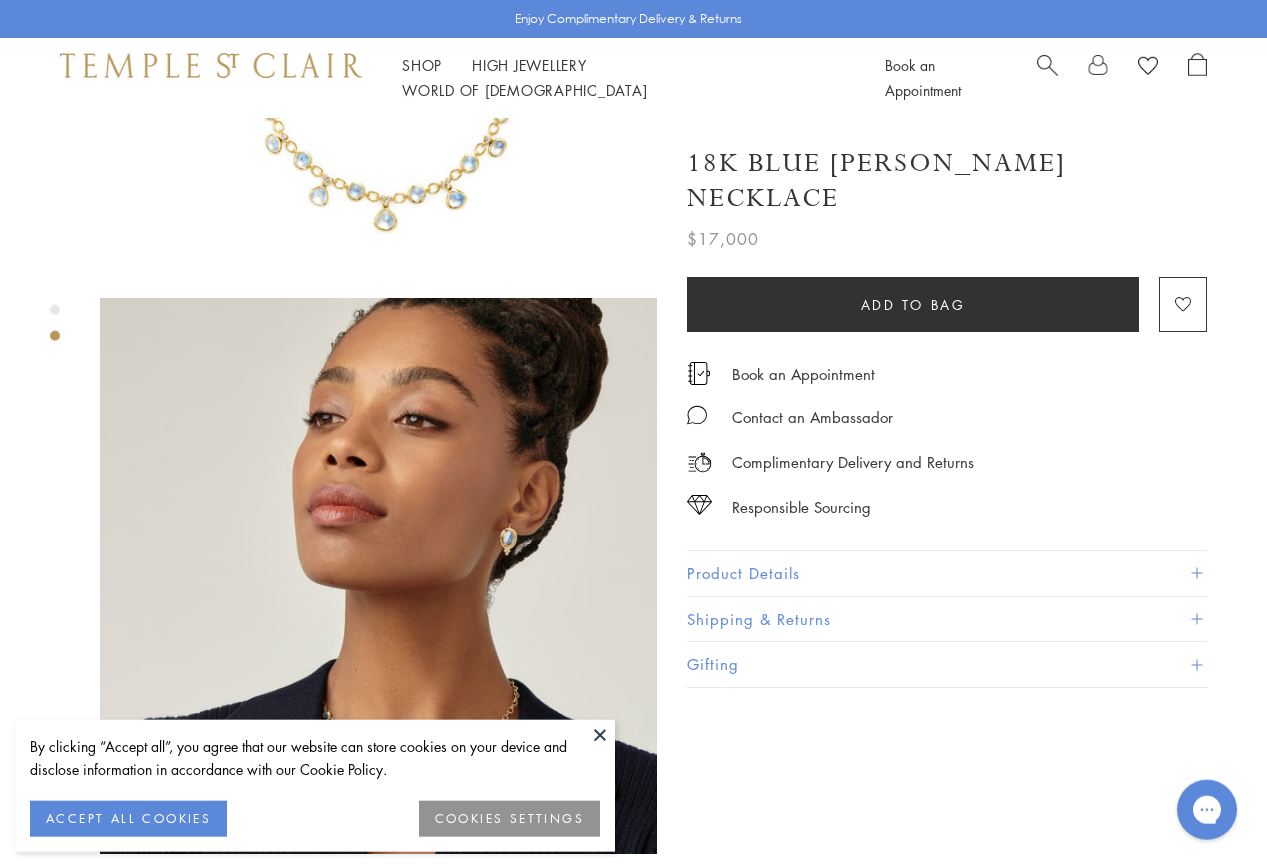 scroll, scrollTop: 408, scrollLeft: 0, axis: vertical 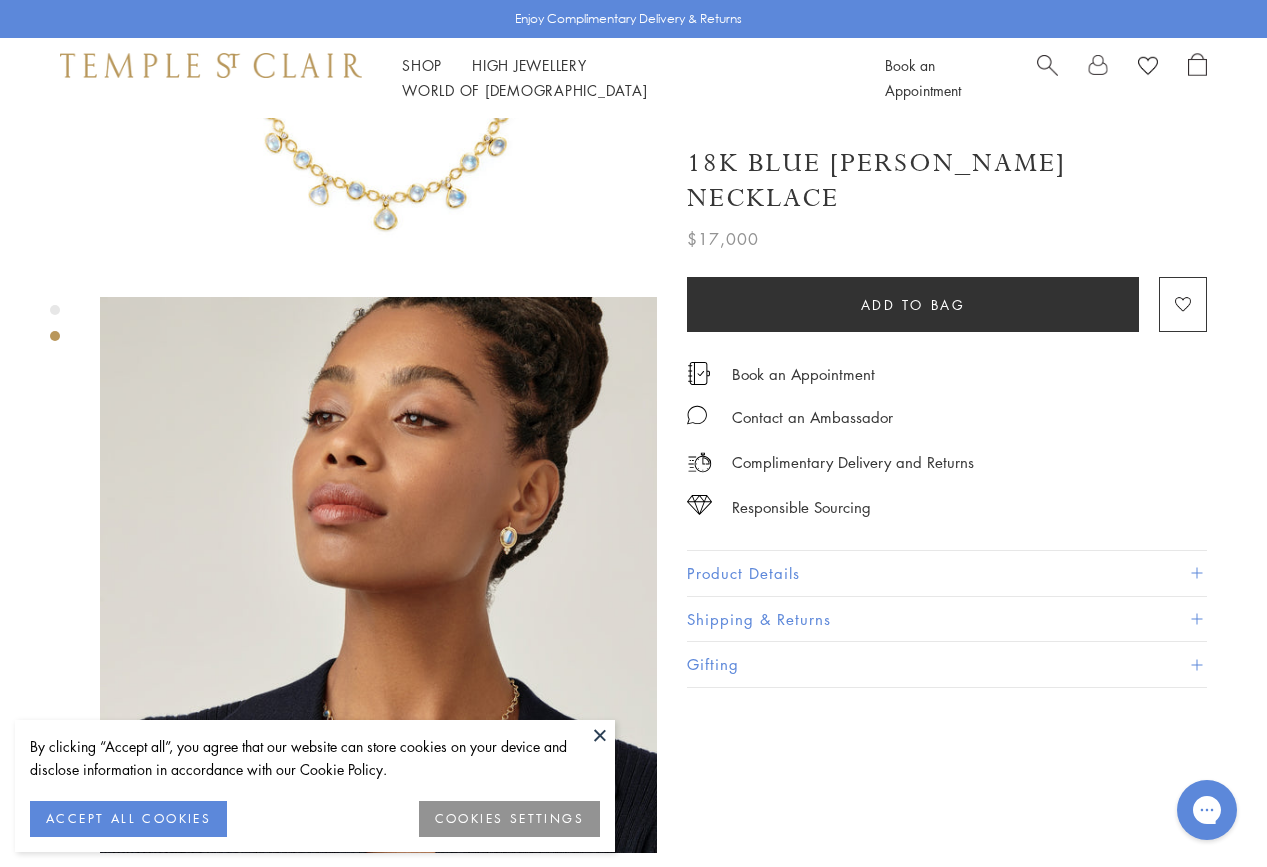 click on "By clicking “Accept all”, you agree that our website can store cookies on your device and disclose information in accordance with our Cookie Policy. ACCEPT ALL COOKIES COOKIES SETTINGS" at bounding box center (315, 786) 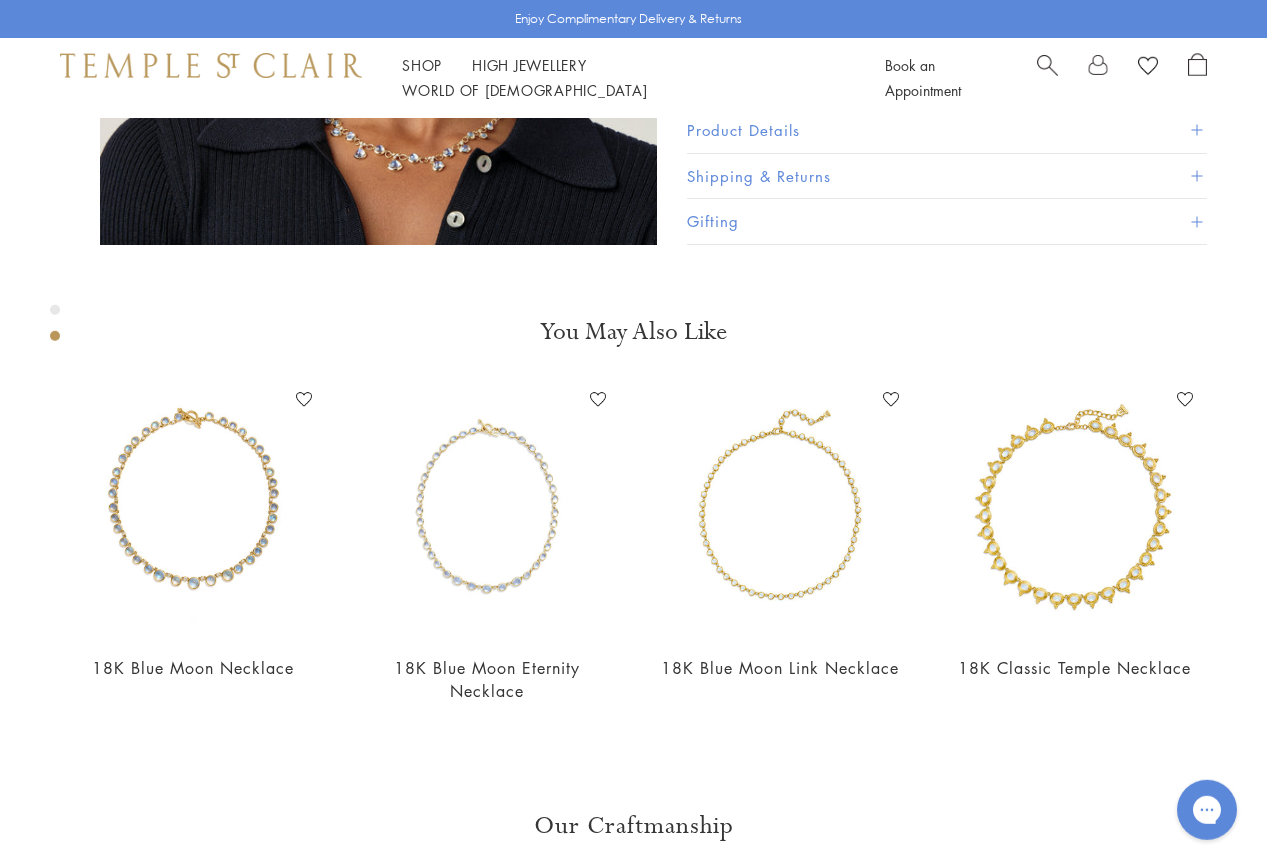 scroll, scrollTop: 1020, scrollLeft: 0, axis: vertical 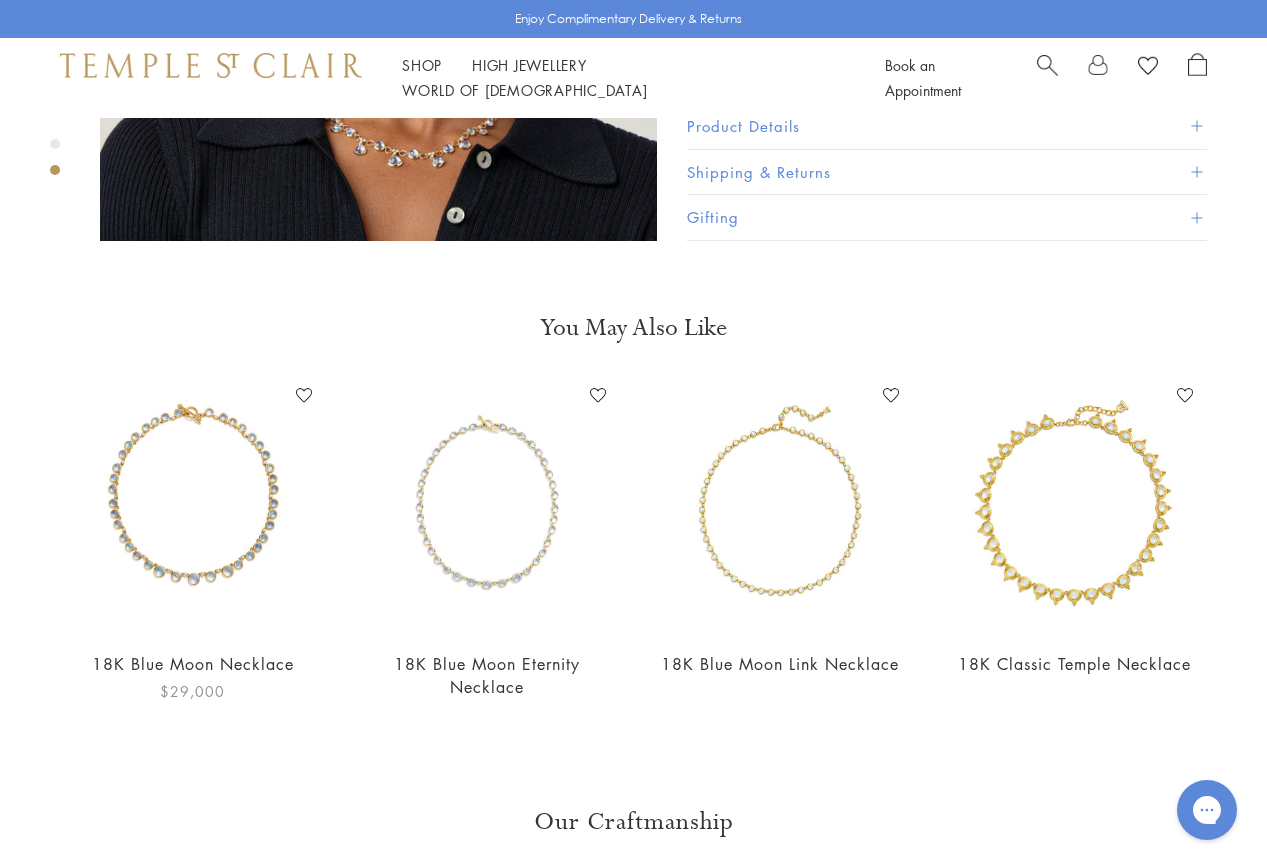 click at bounding box center (193, 506) 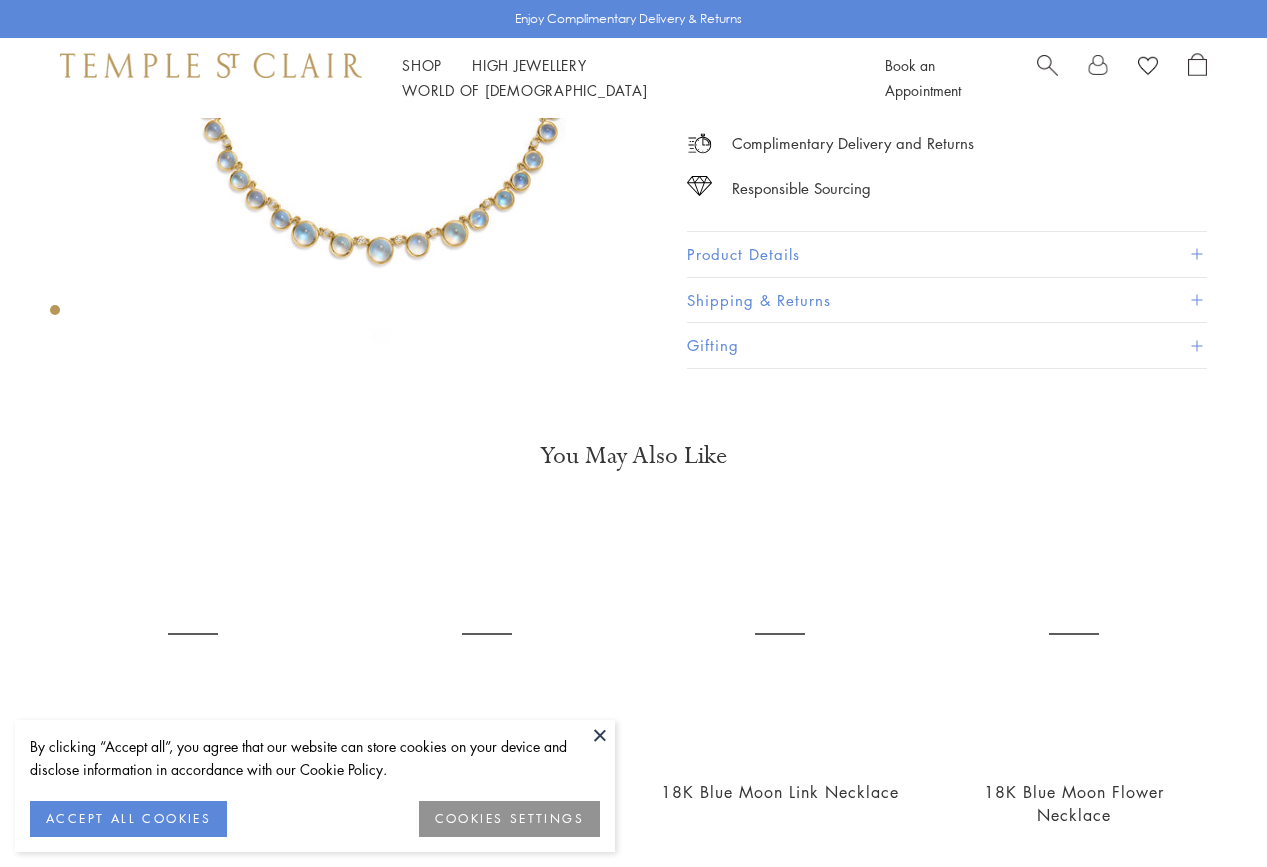 scroll, scrollTop: 0, scrollLeft: 0, axis: both 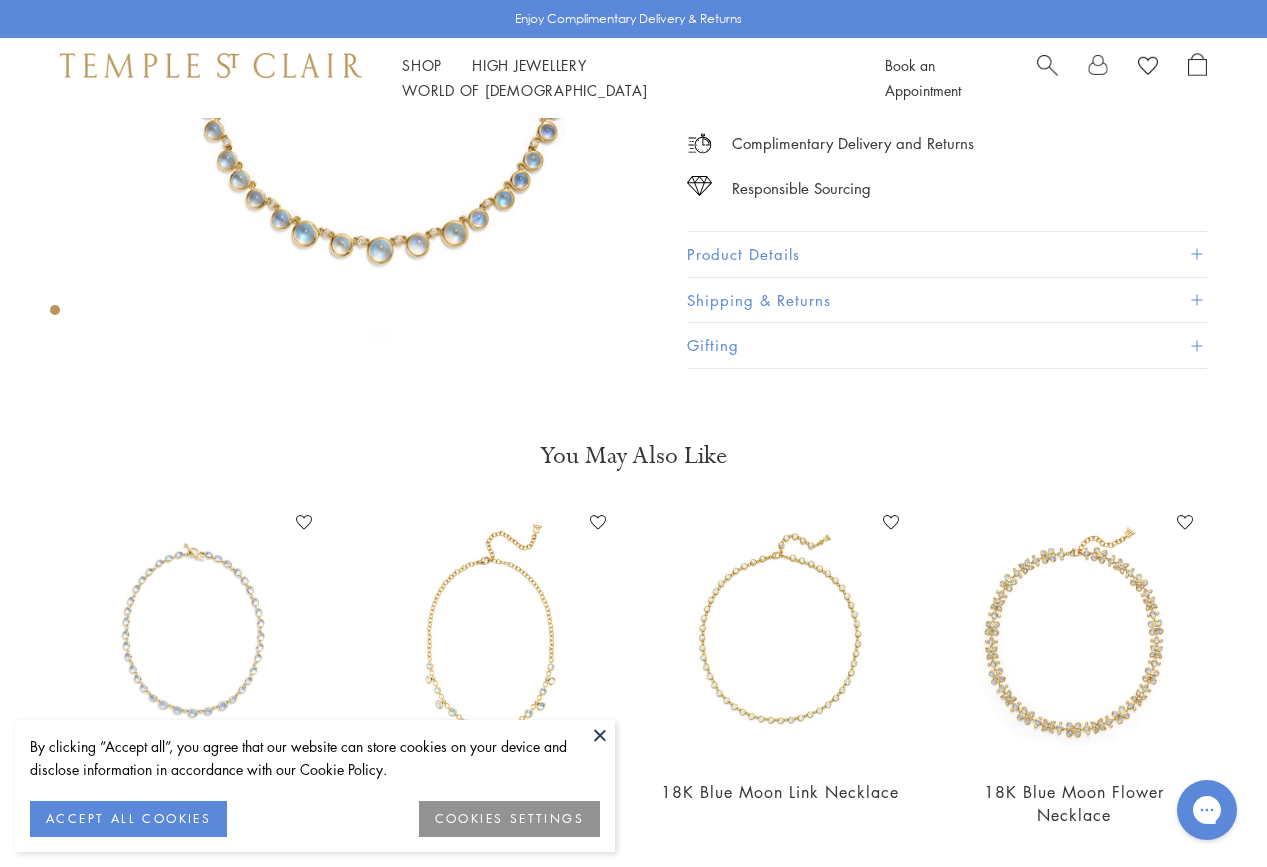 click at bounding box center [600, 735] 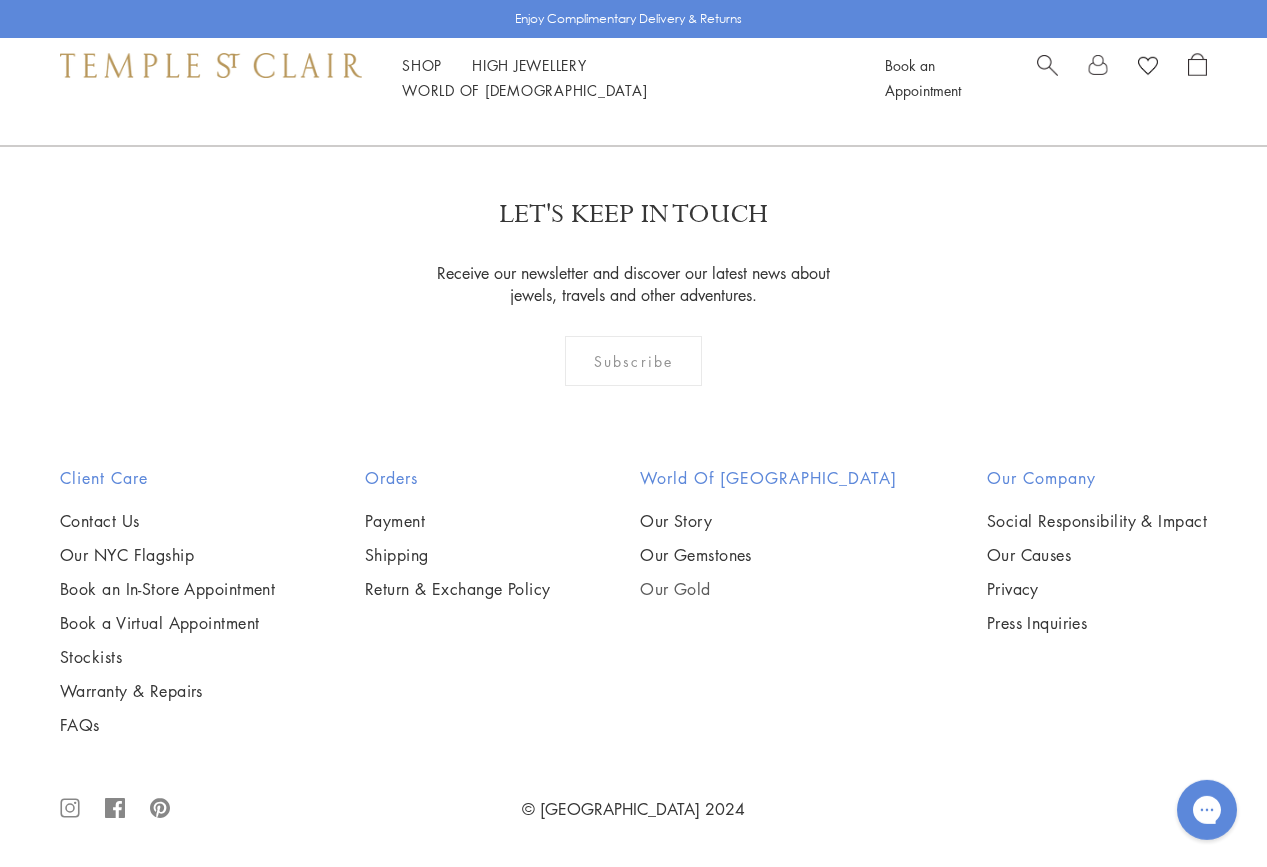 scroll, scrollTop: 1808, scrollLeft: 0, axis: vertical 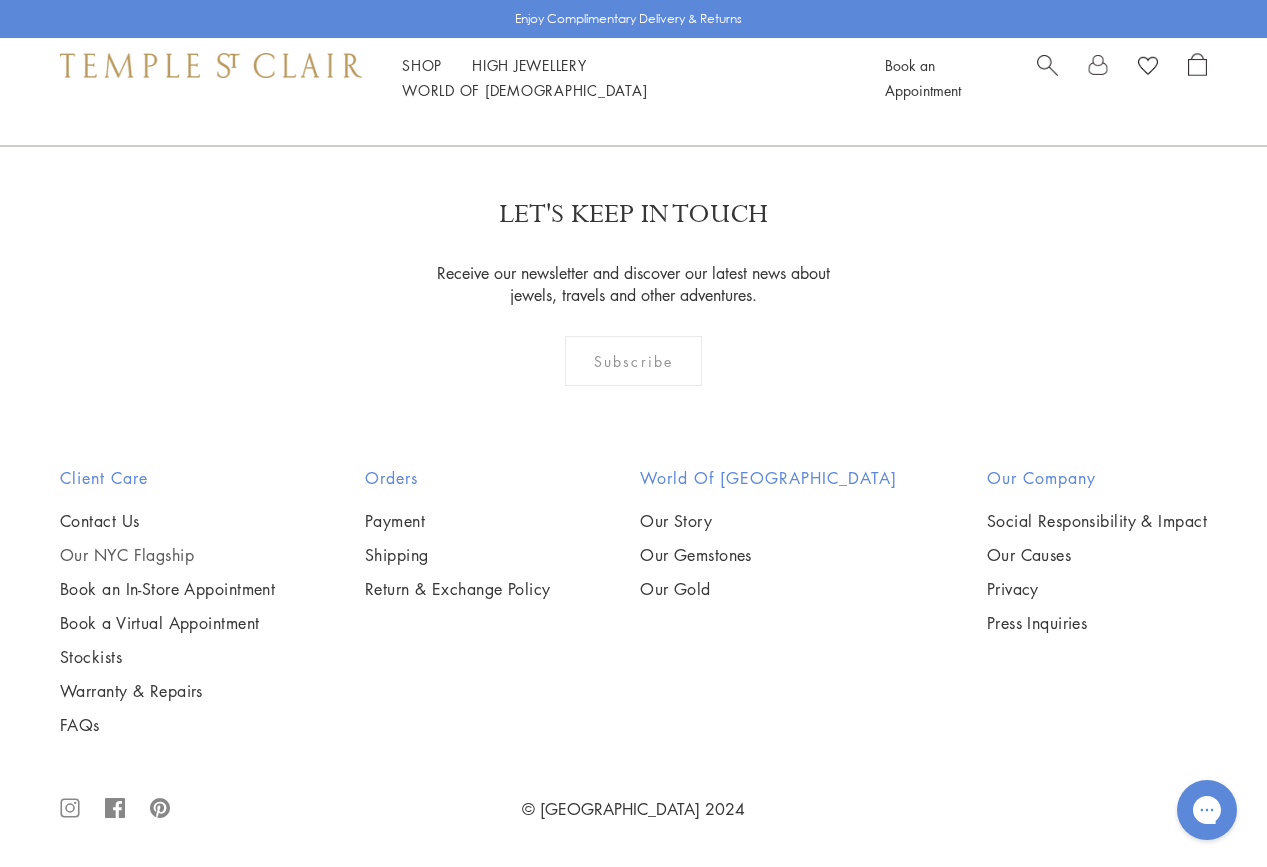 click on "Our NYC Flagship" at bounding box center [167, 555] 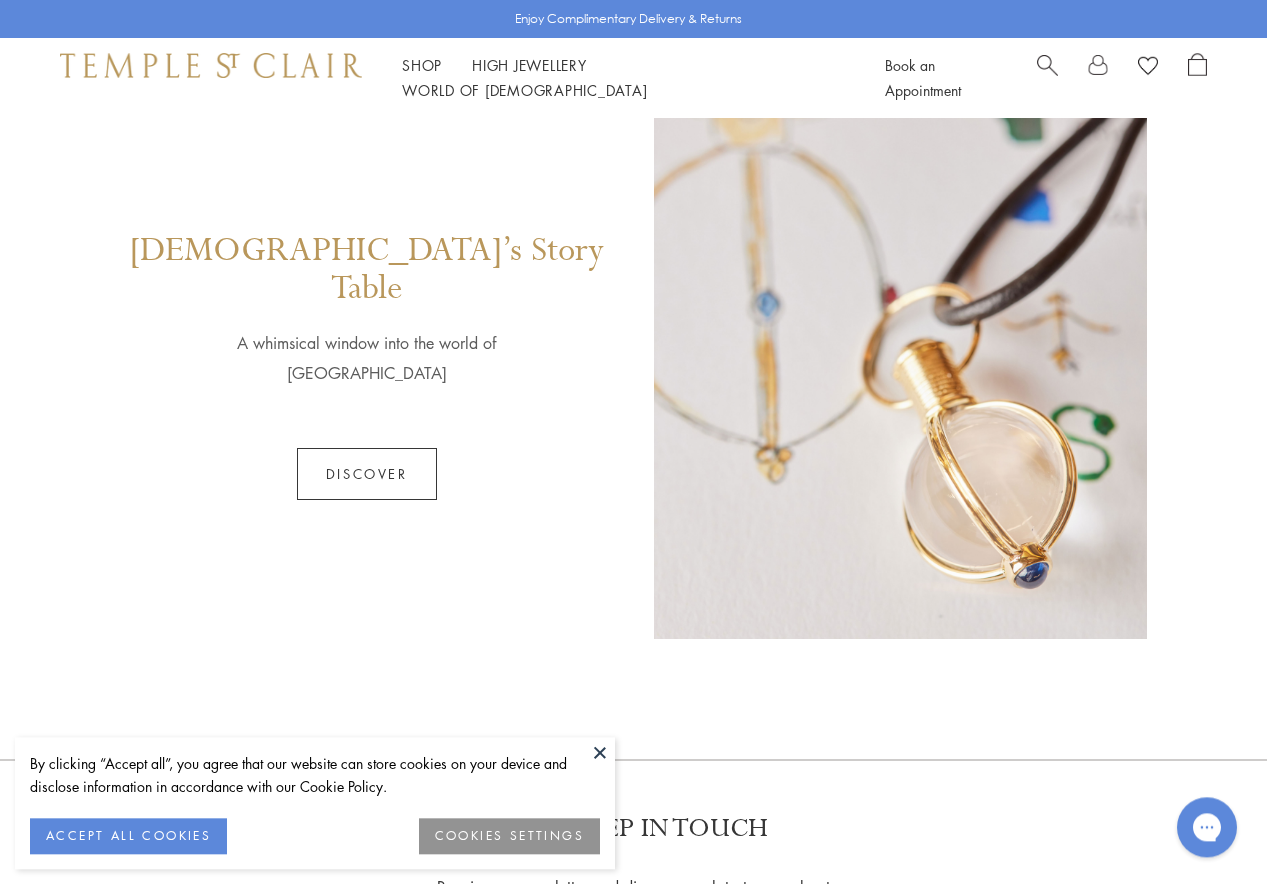scroll, scrollTop: 1224, scrollLeft: 0, axis: vertical 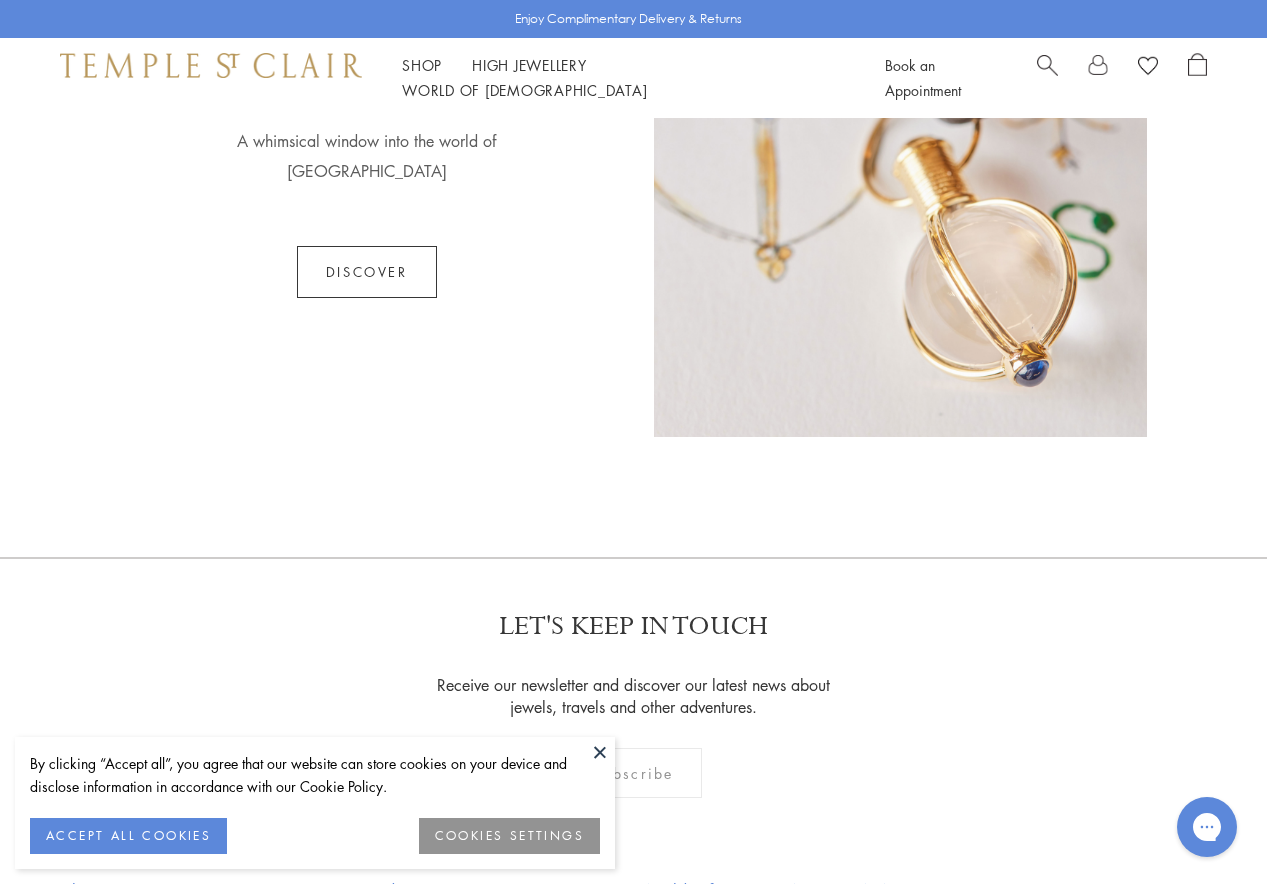 click at bounding box center (600, 752) 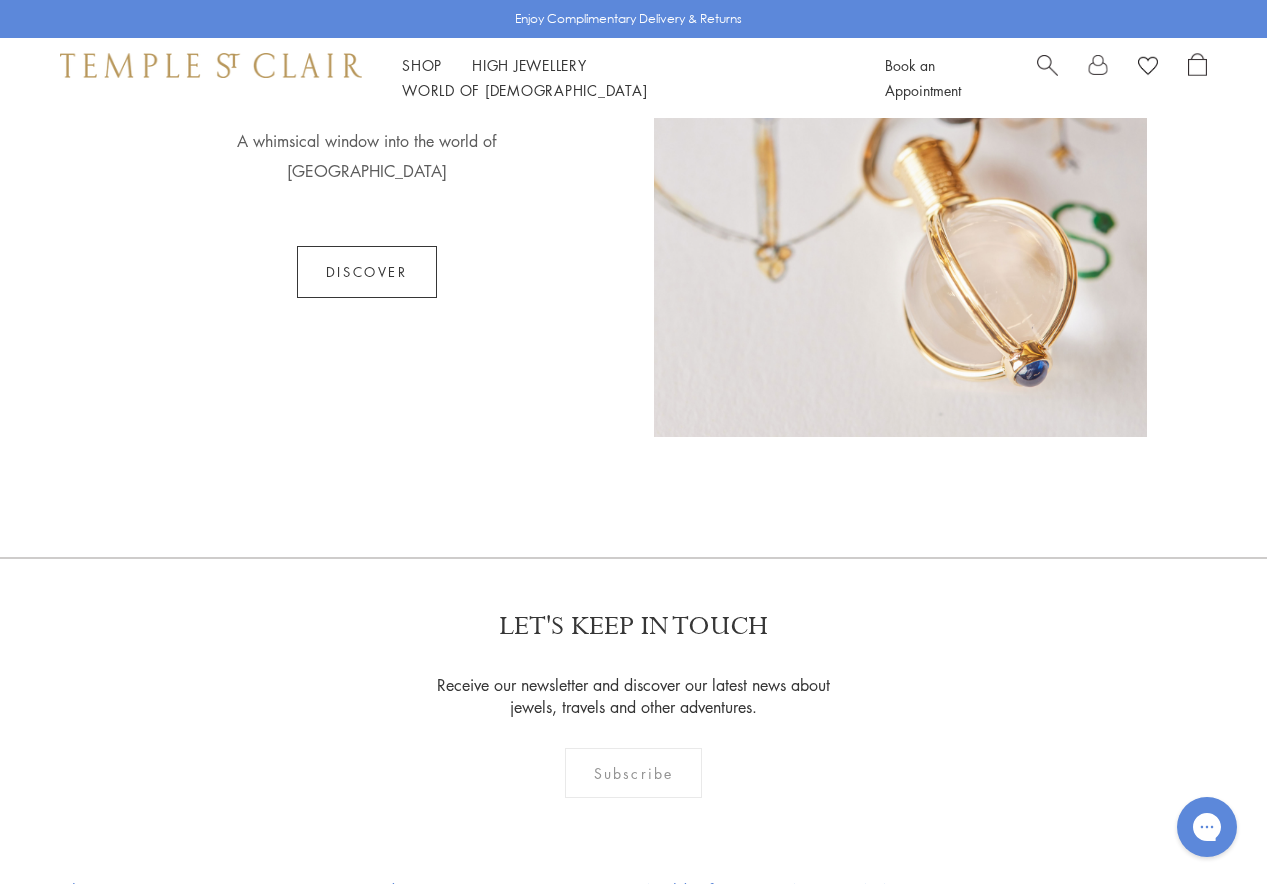 scroll, scrollTop: 1584, scrollLeft: 0, axis: vertical 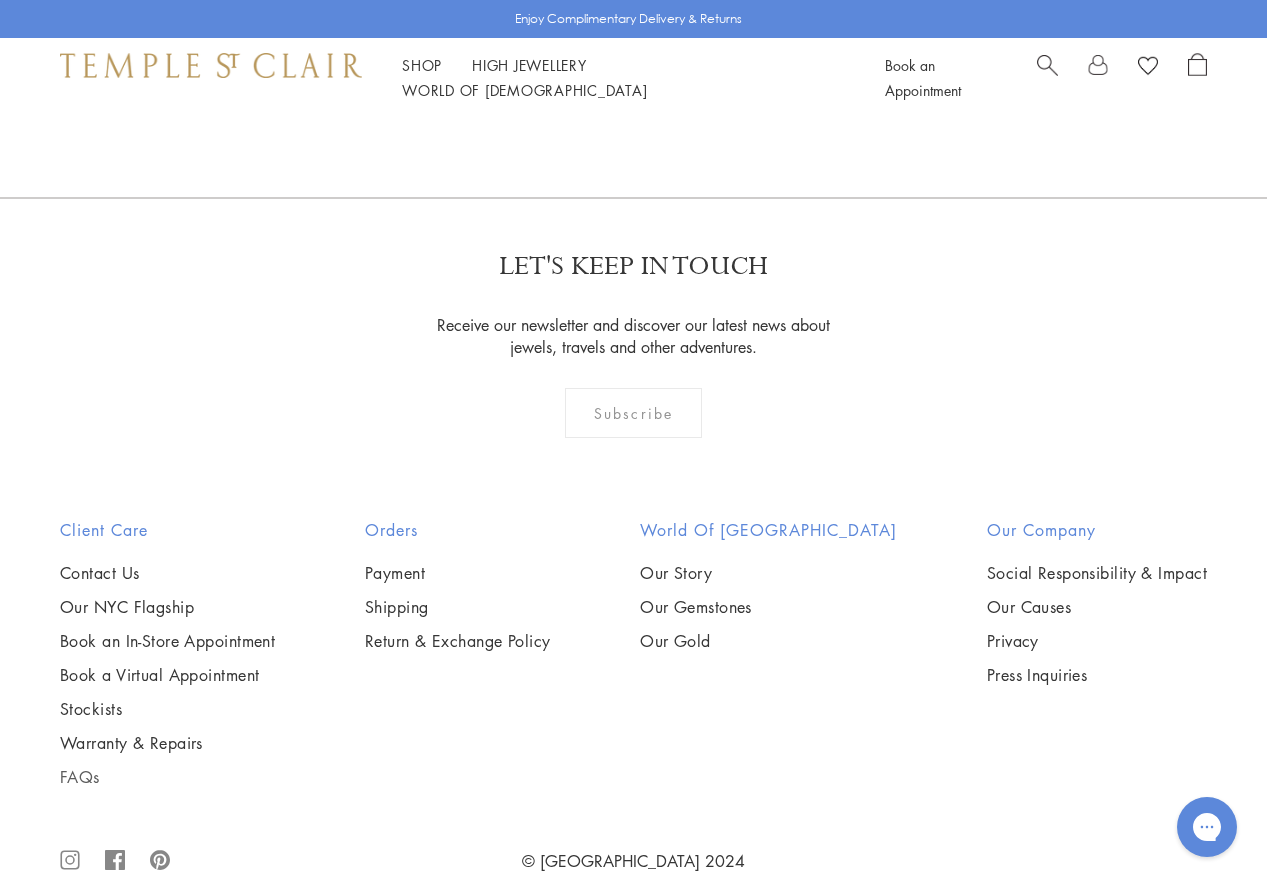click on "FAQs" at bounding box center [167, 777] 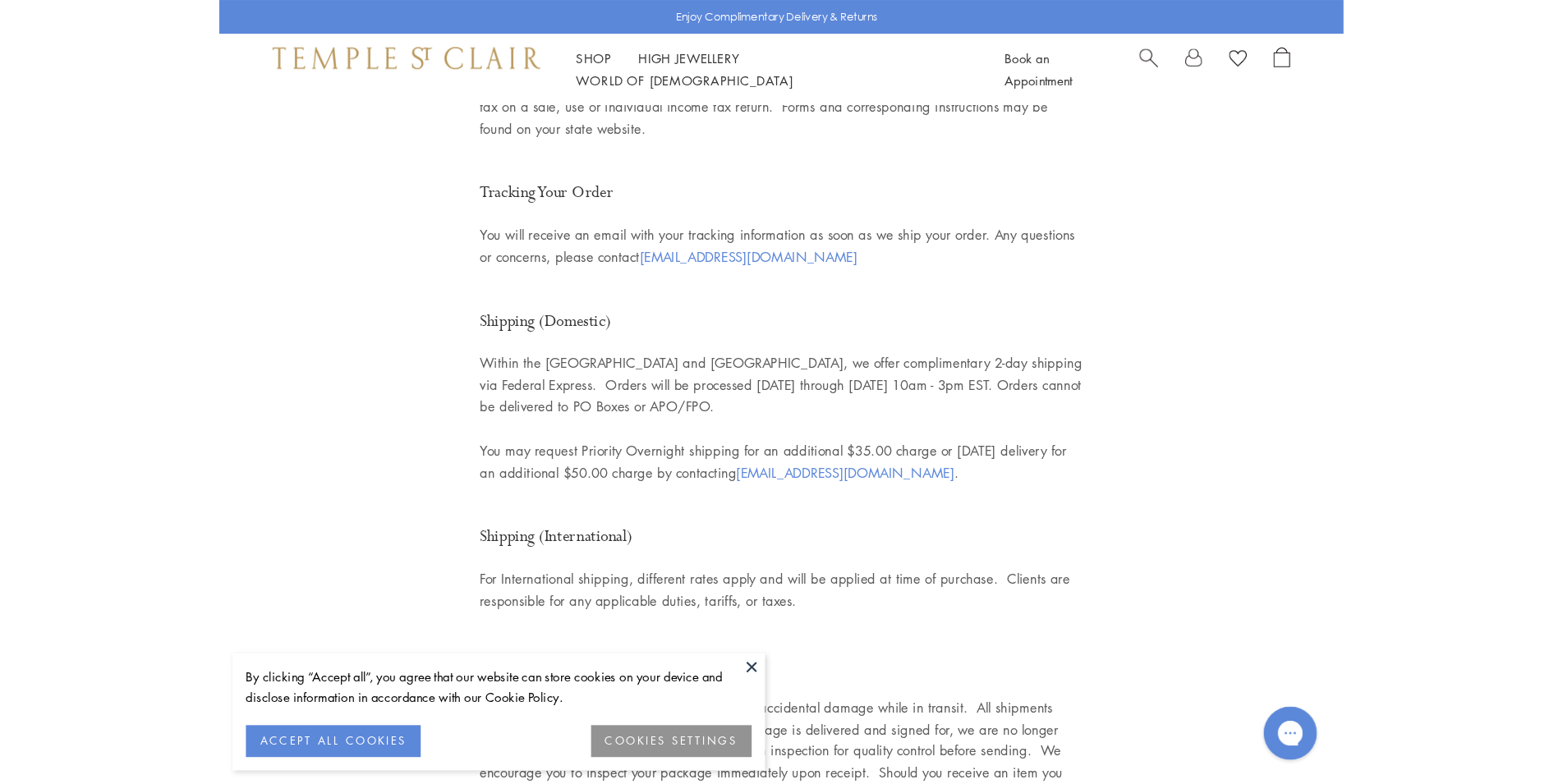 scroll, scrollTop: 2428, scrollLeft: 0, axis: vertical 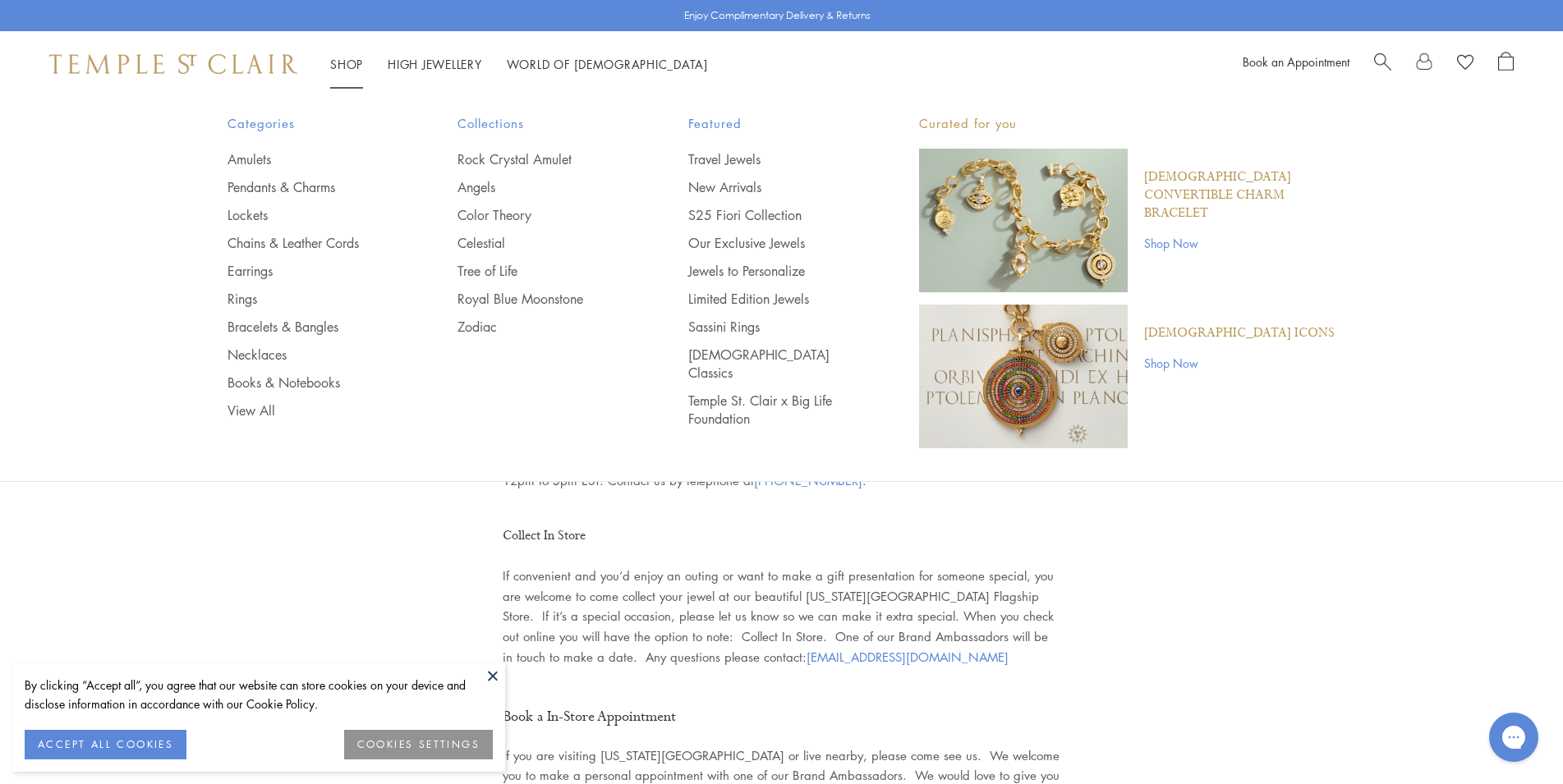 click on "Shop Shop" at bounding box center (347, 64) 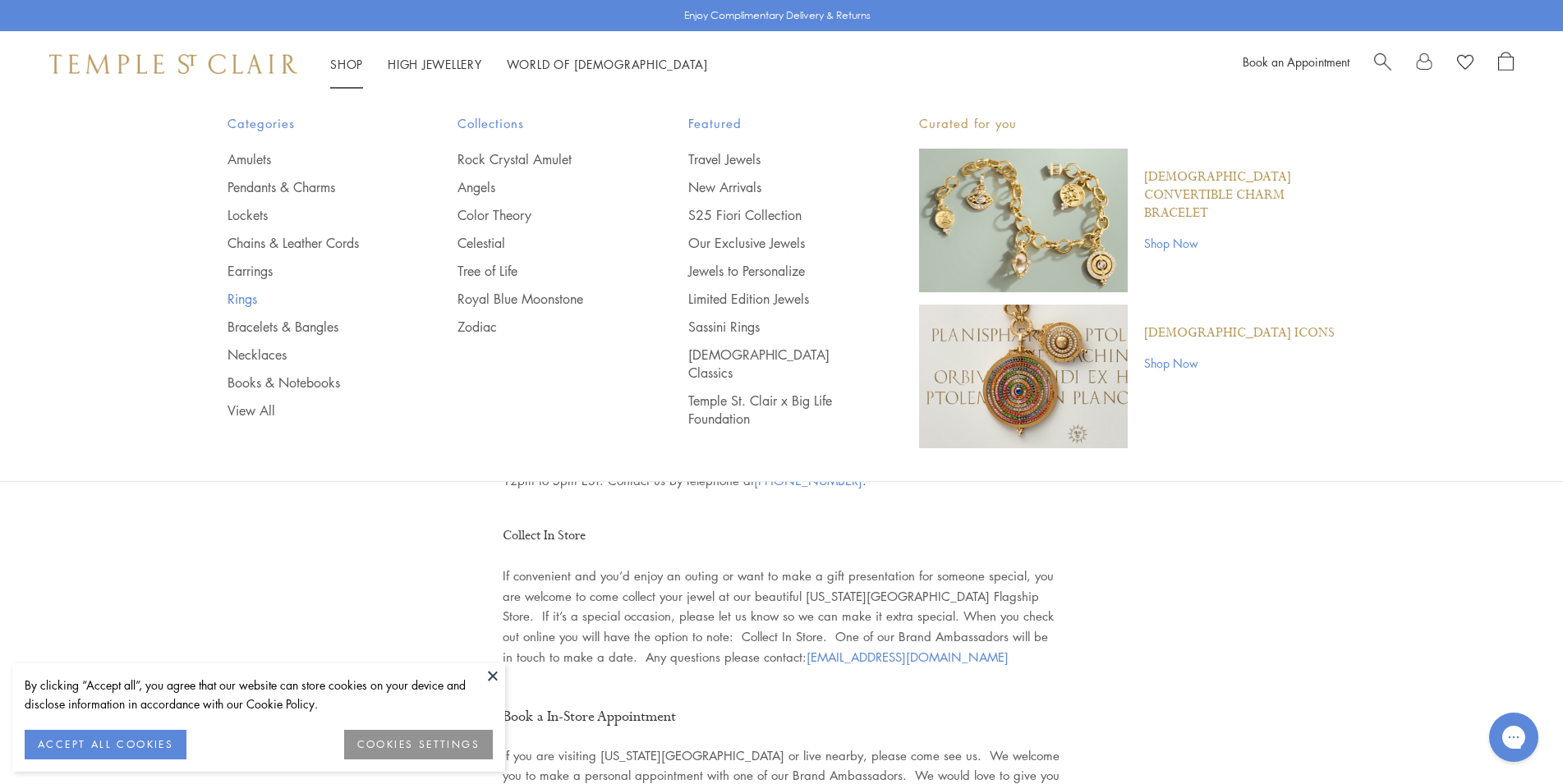 click on "Rings" at bounding box center (310, 299) 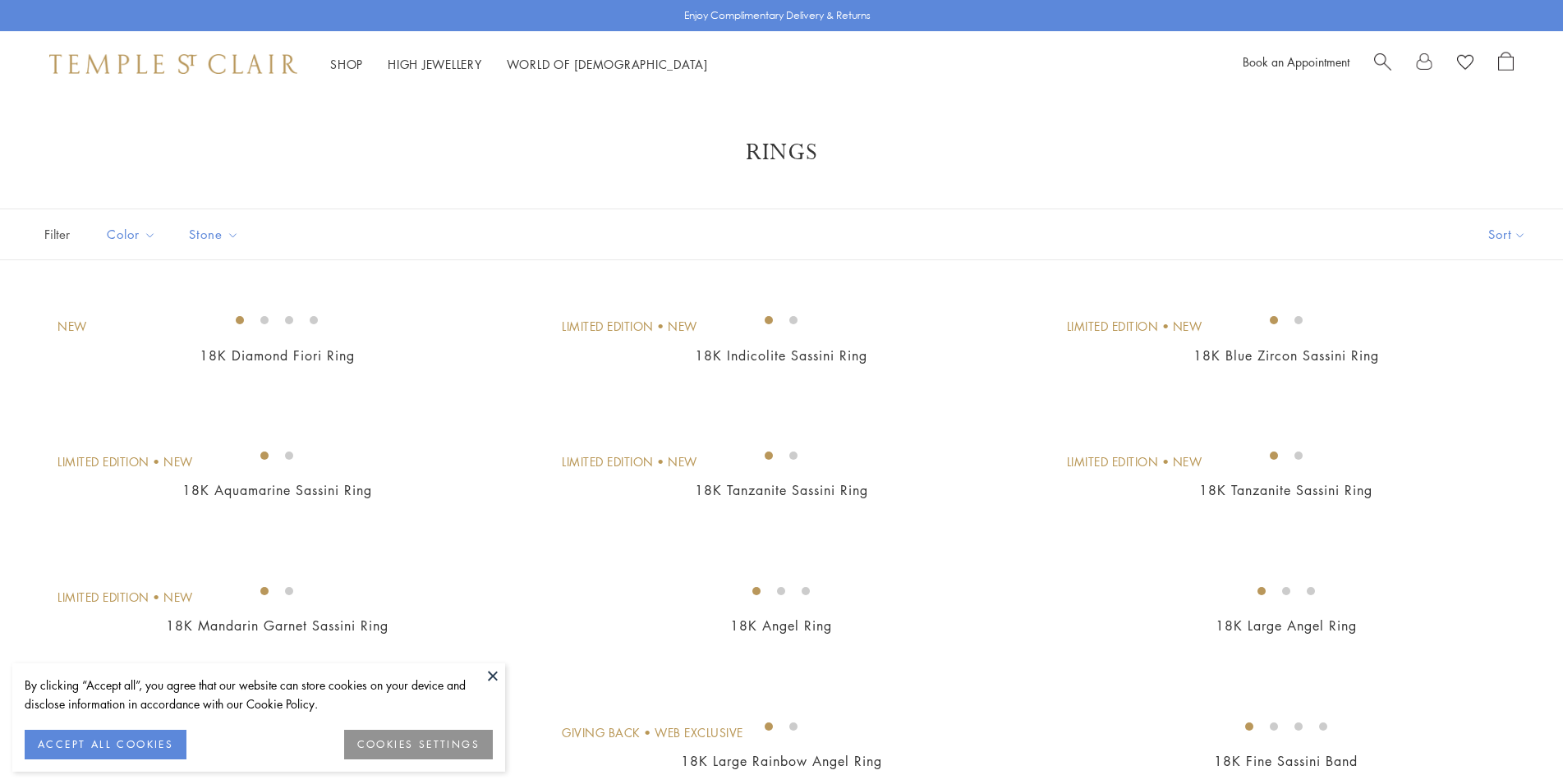 scroll, scrollTop: 0, scrollLeft: 0, axis: both 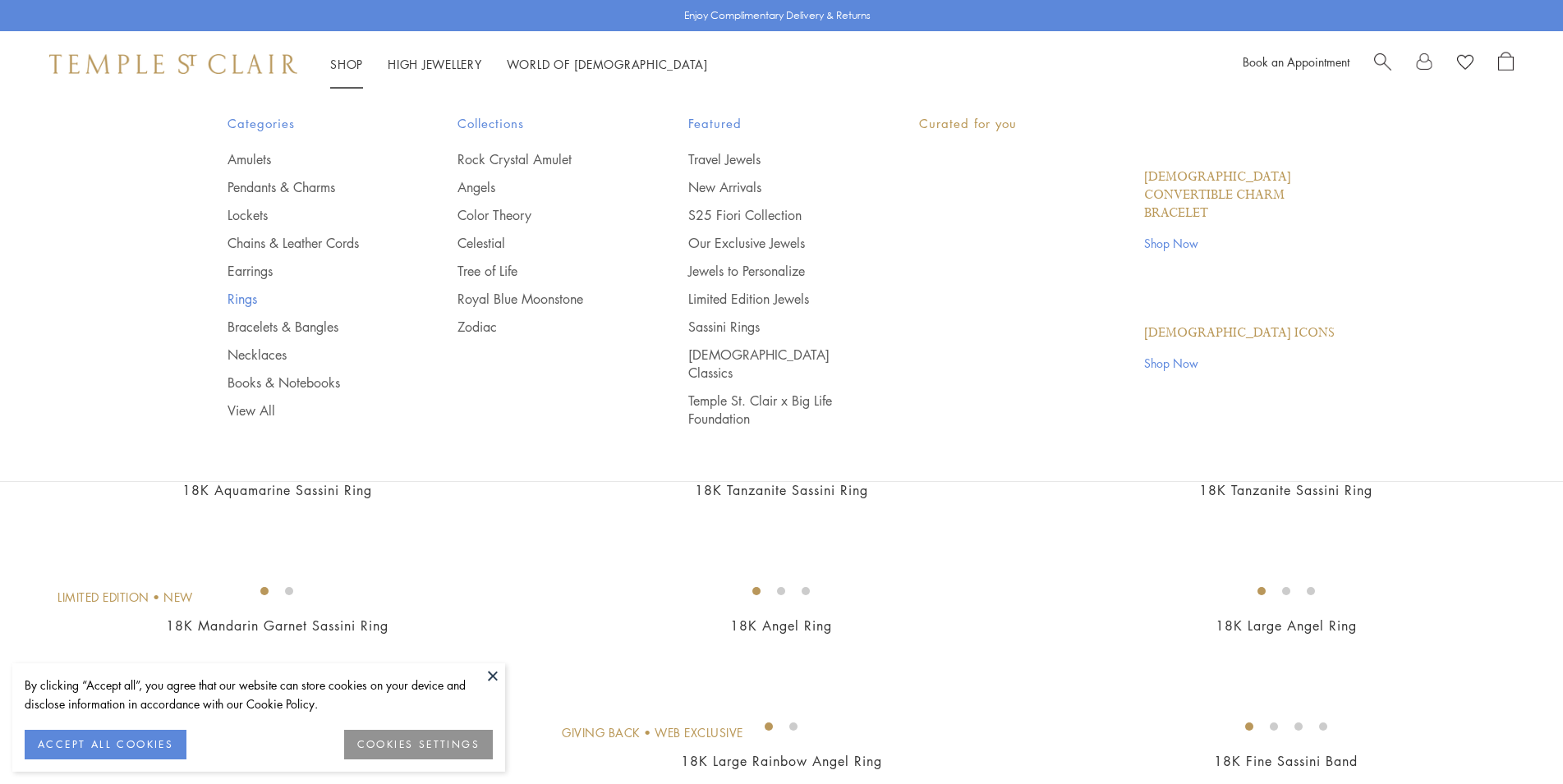 click on "Amulets   Pendants & Charms   Lockets   Chains & Leather Cords   Earrings   Rings   Bracelets & Bangles   Necklaces   Books & Notebooks   View All" at bounding box center [310, 285] 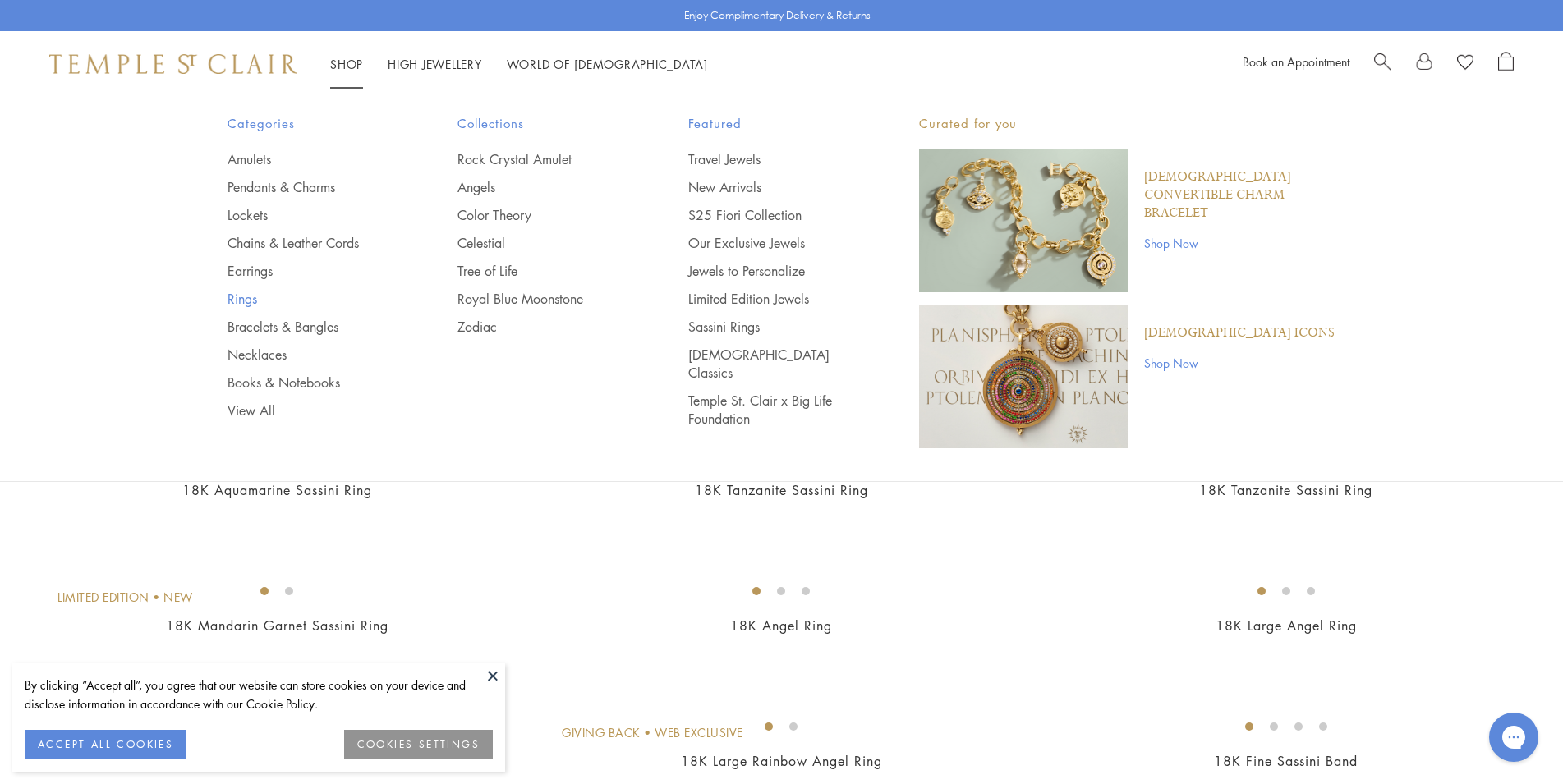 click on "Rings" at bounding box center (310, 299) 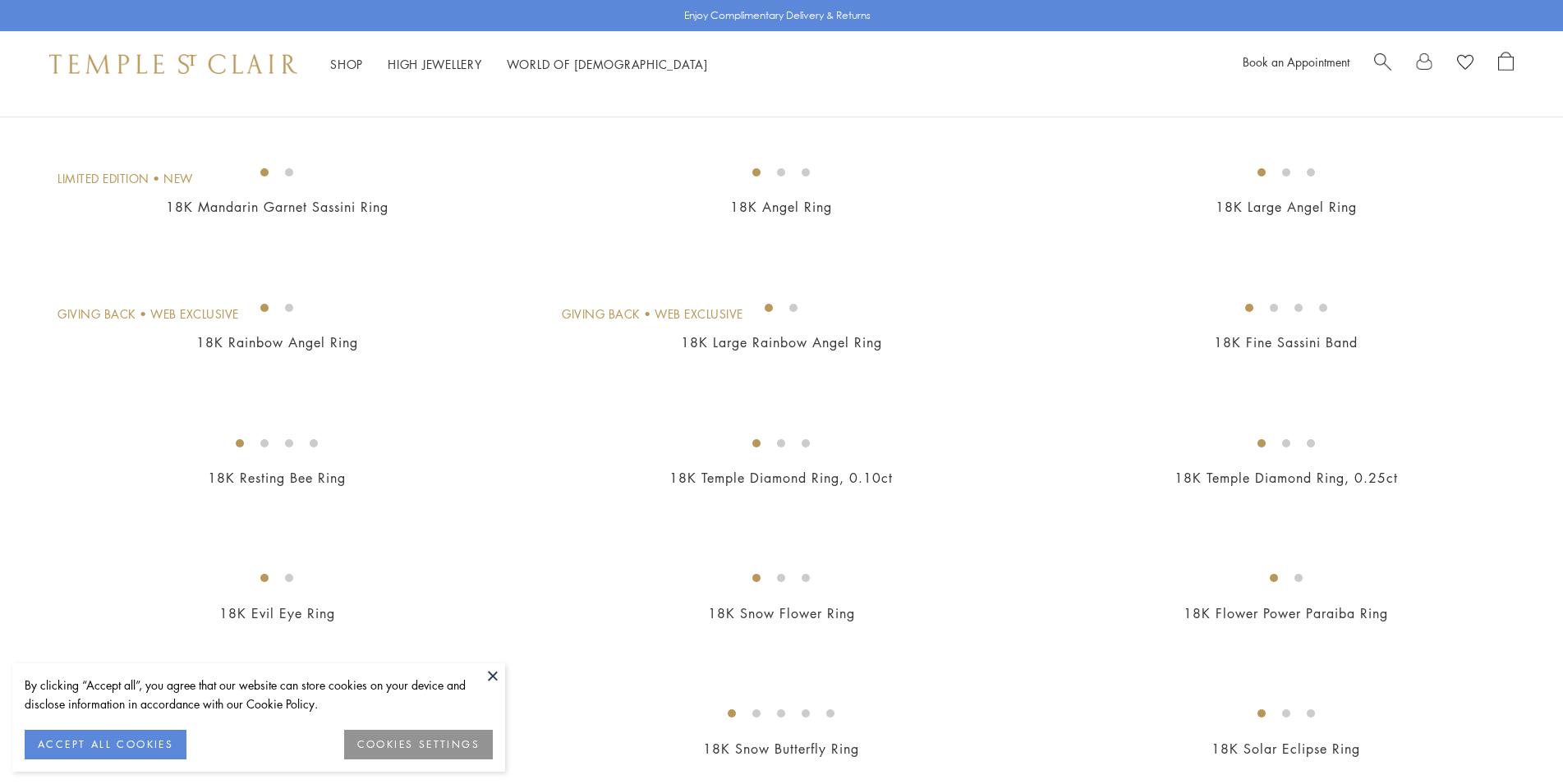 scroll, scrollTop: 419, scrollLeft: 0, axis: vertical 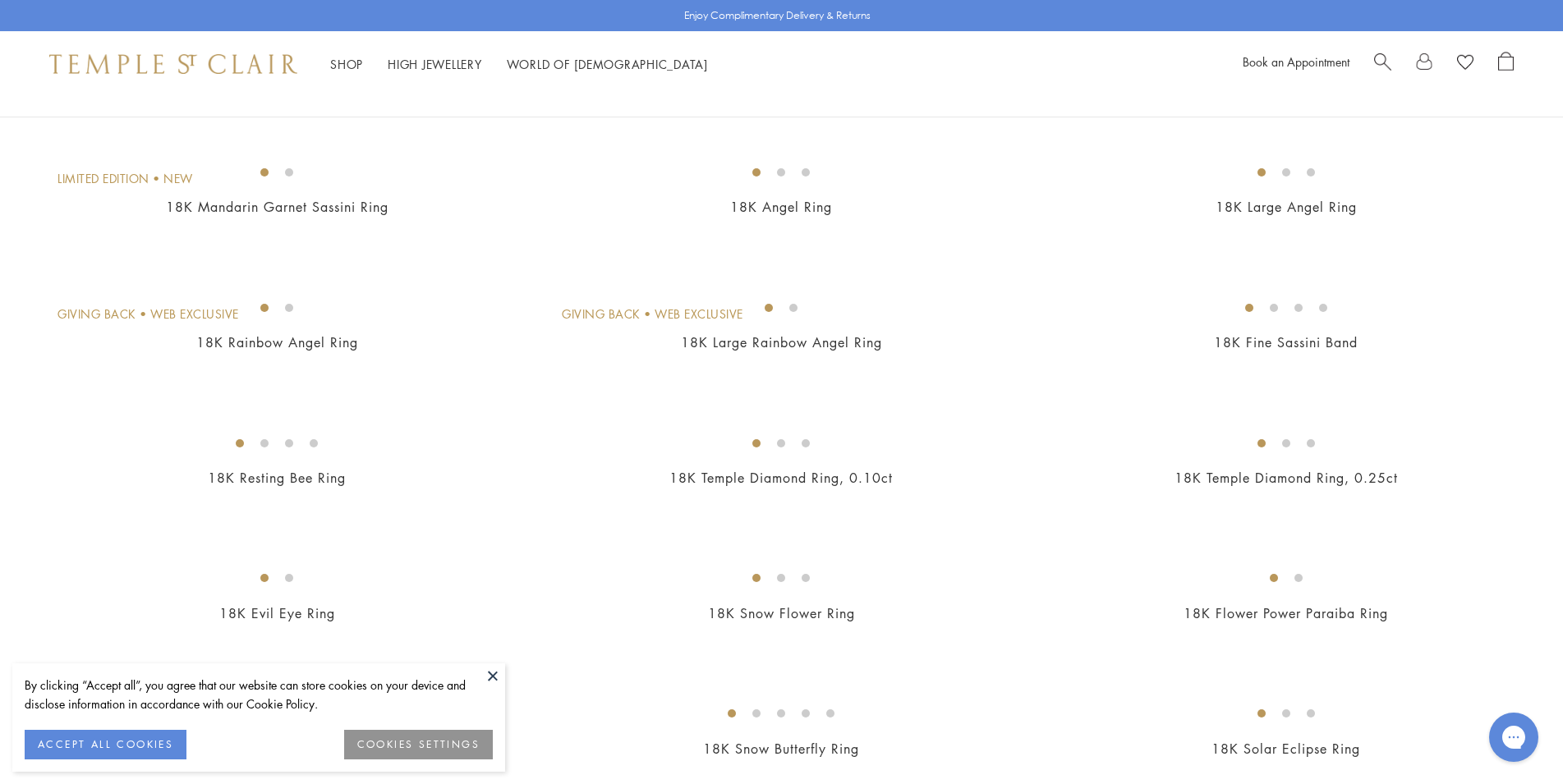 click at bounding box center [493, 676] 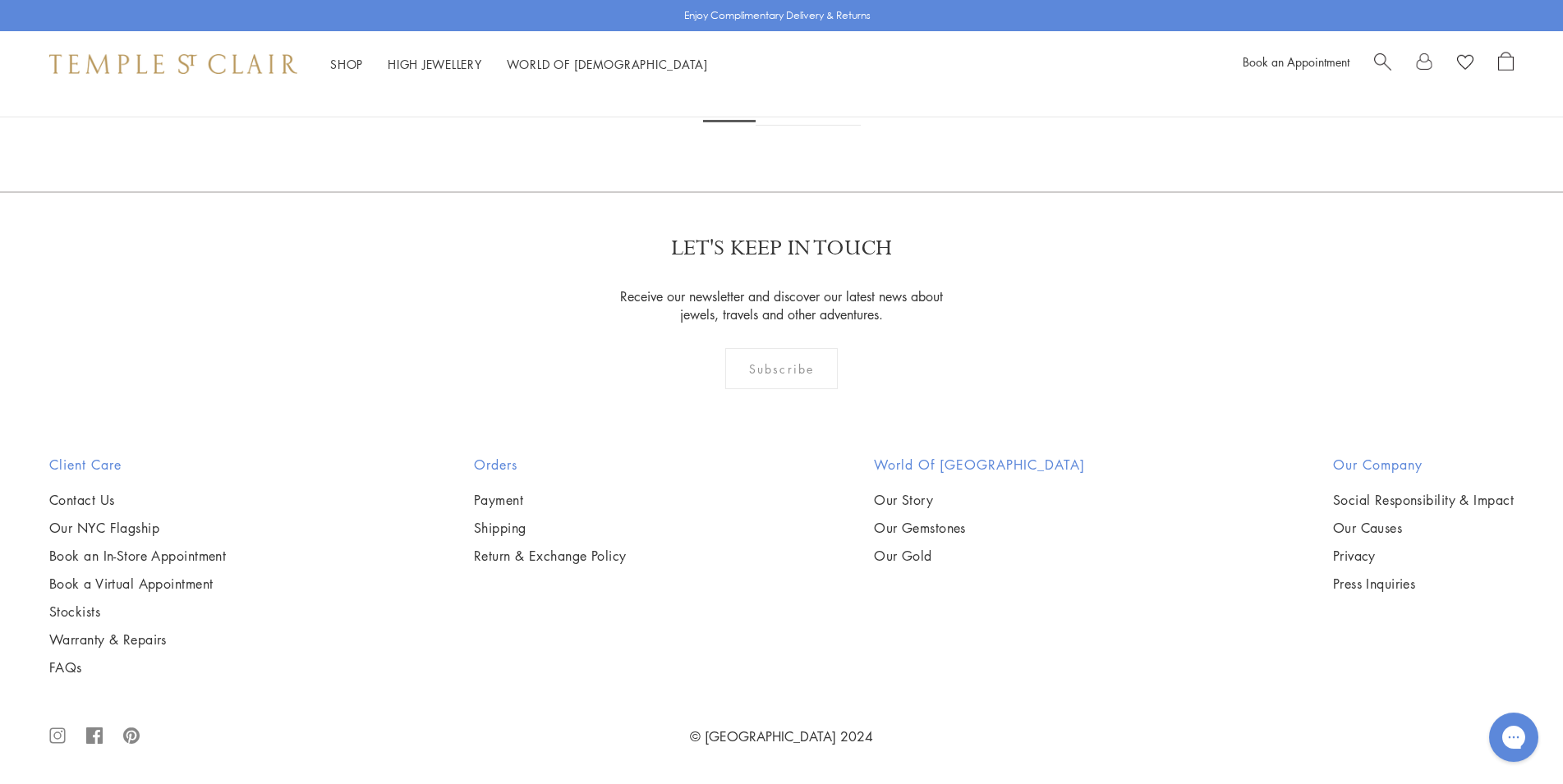 scroll, scrollTop: 4940, scrollLeft: 0, axis: vertical 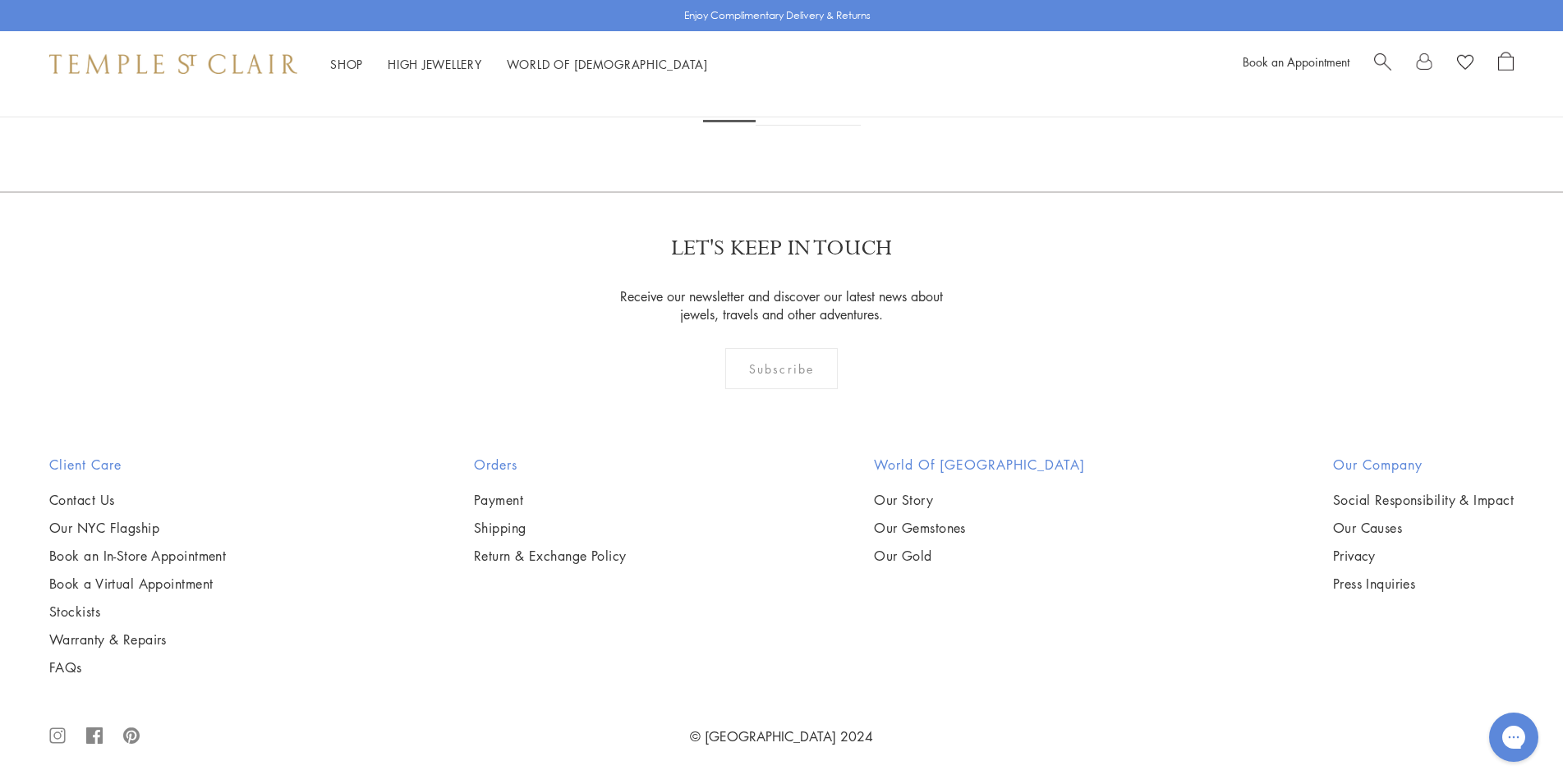 click at bounding box center [0, 0] 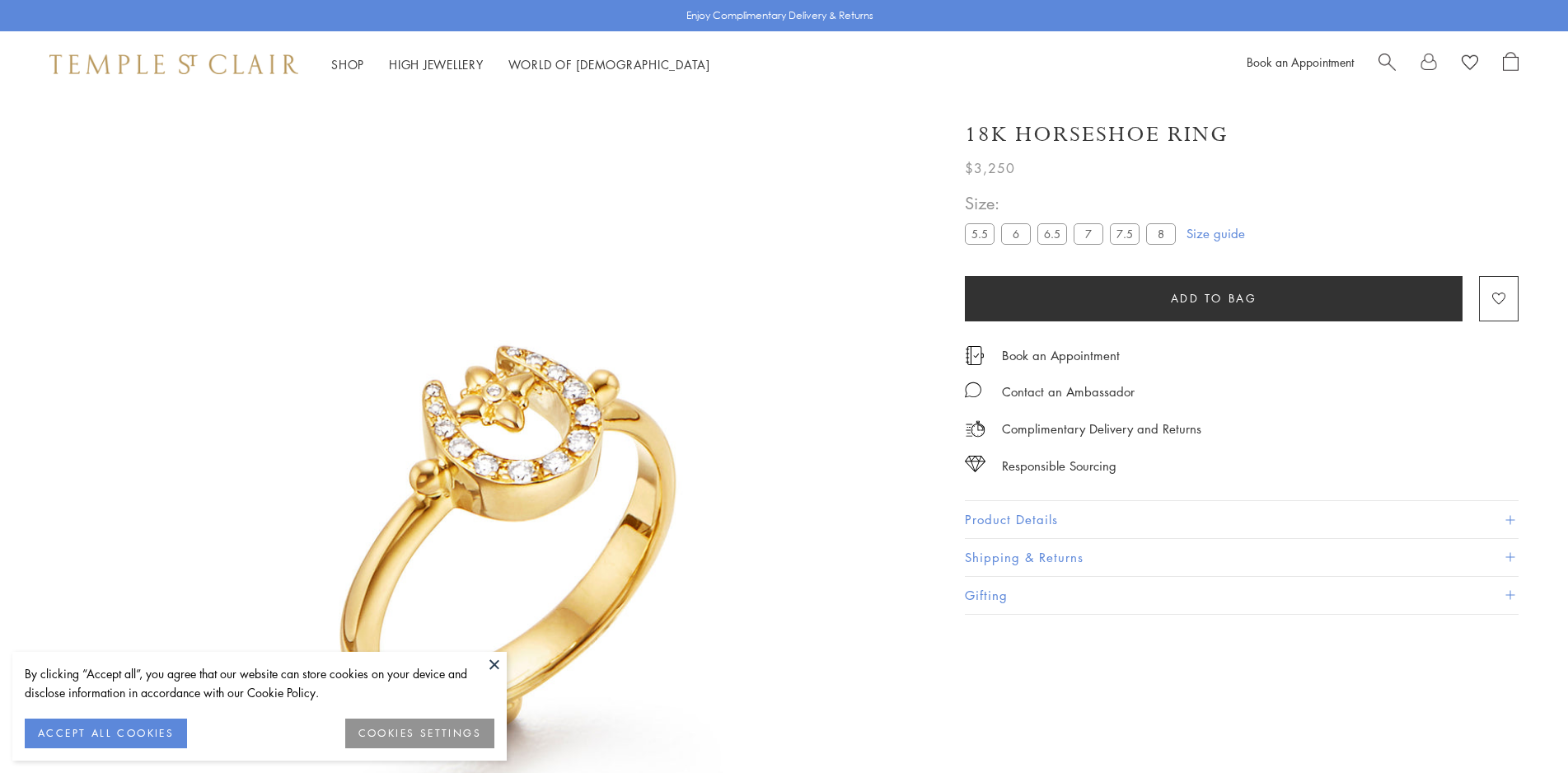 scroll, scrollTop: 0, scrollLeft: 0, axis: both 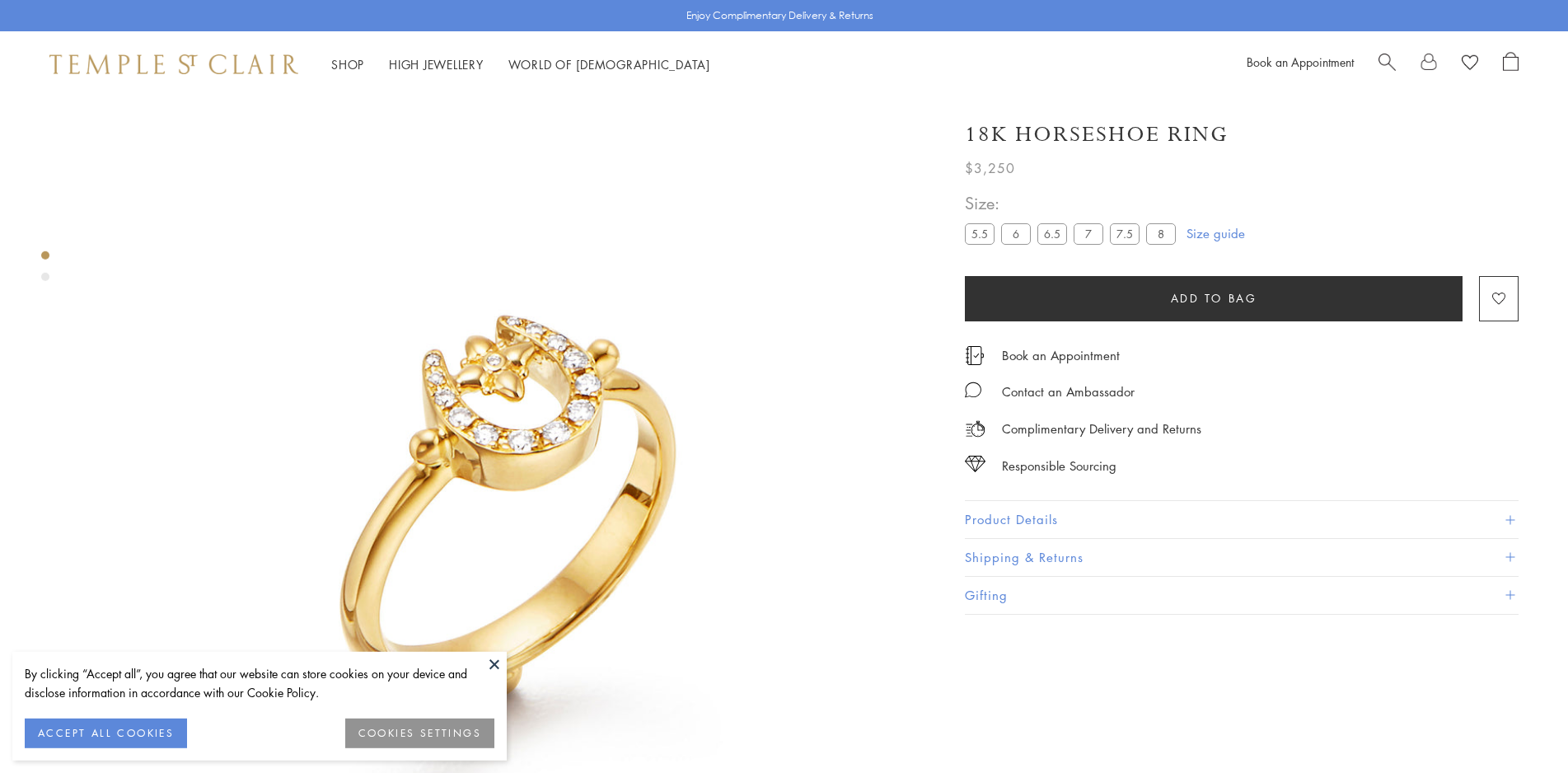 click on "Product Details" at bounding box center (1242, 519) 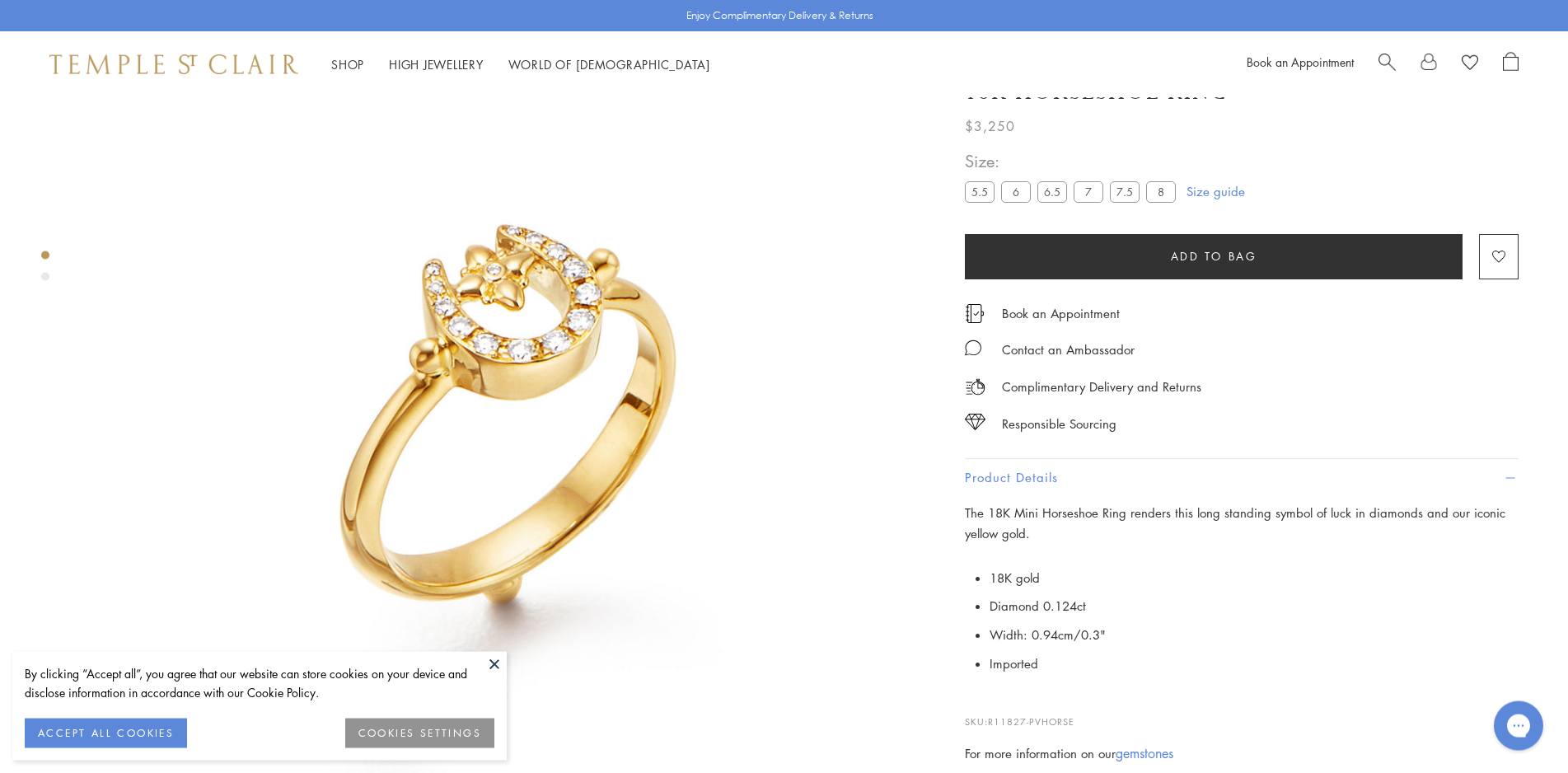 scroll, scrollTop: 199, scrollLeft: 0, axis: vertical 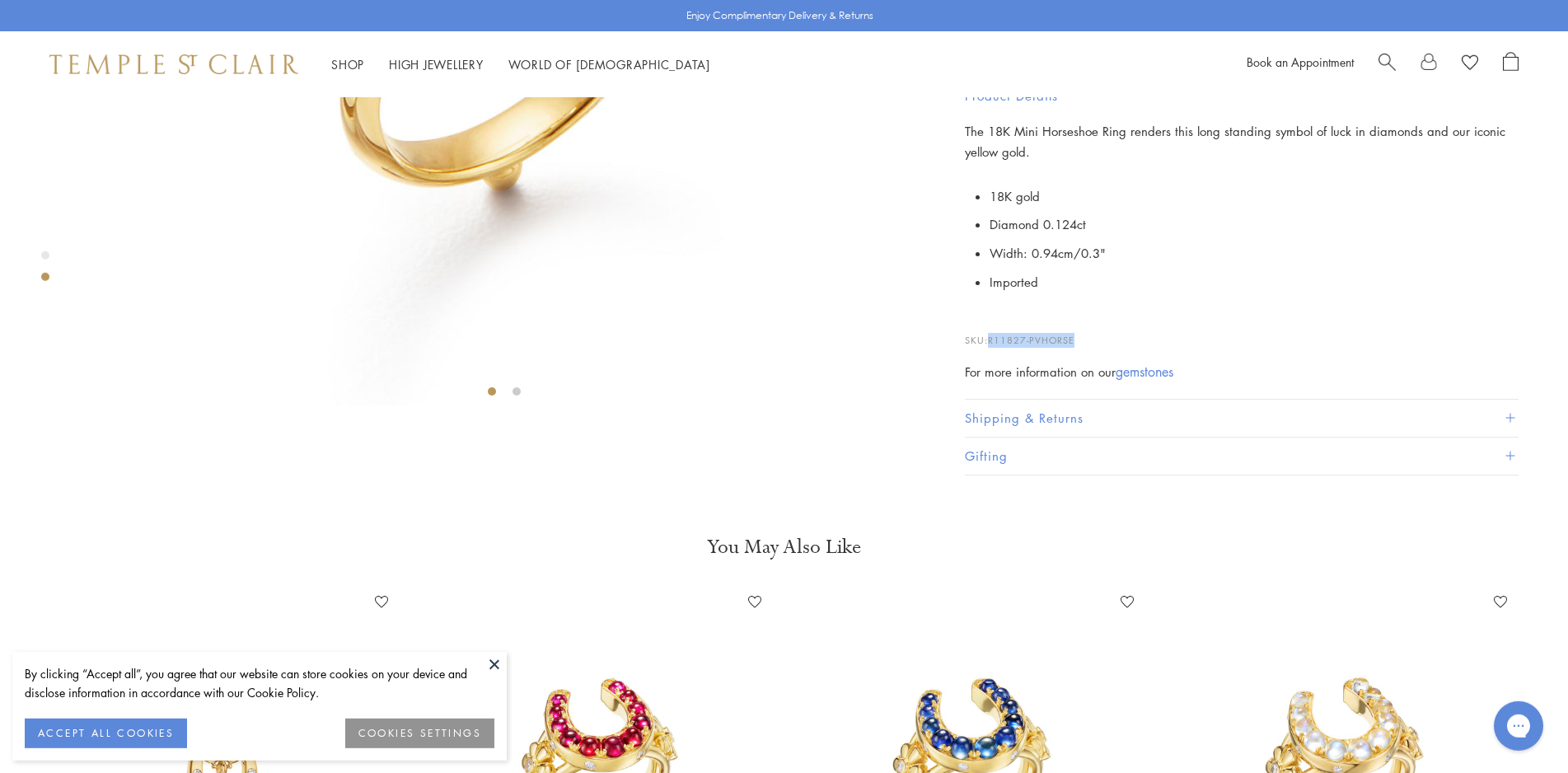 drag, startPoint x: 1084, startPoint y: 650, endPoint x: 993, endPoint y: 649, distance: 91.0055 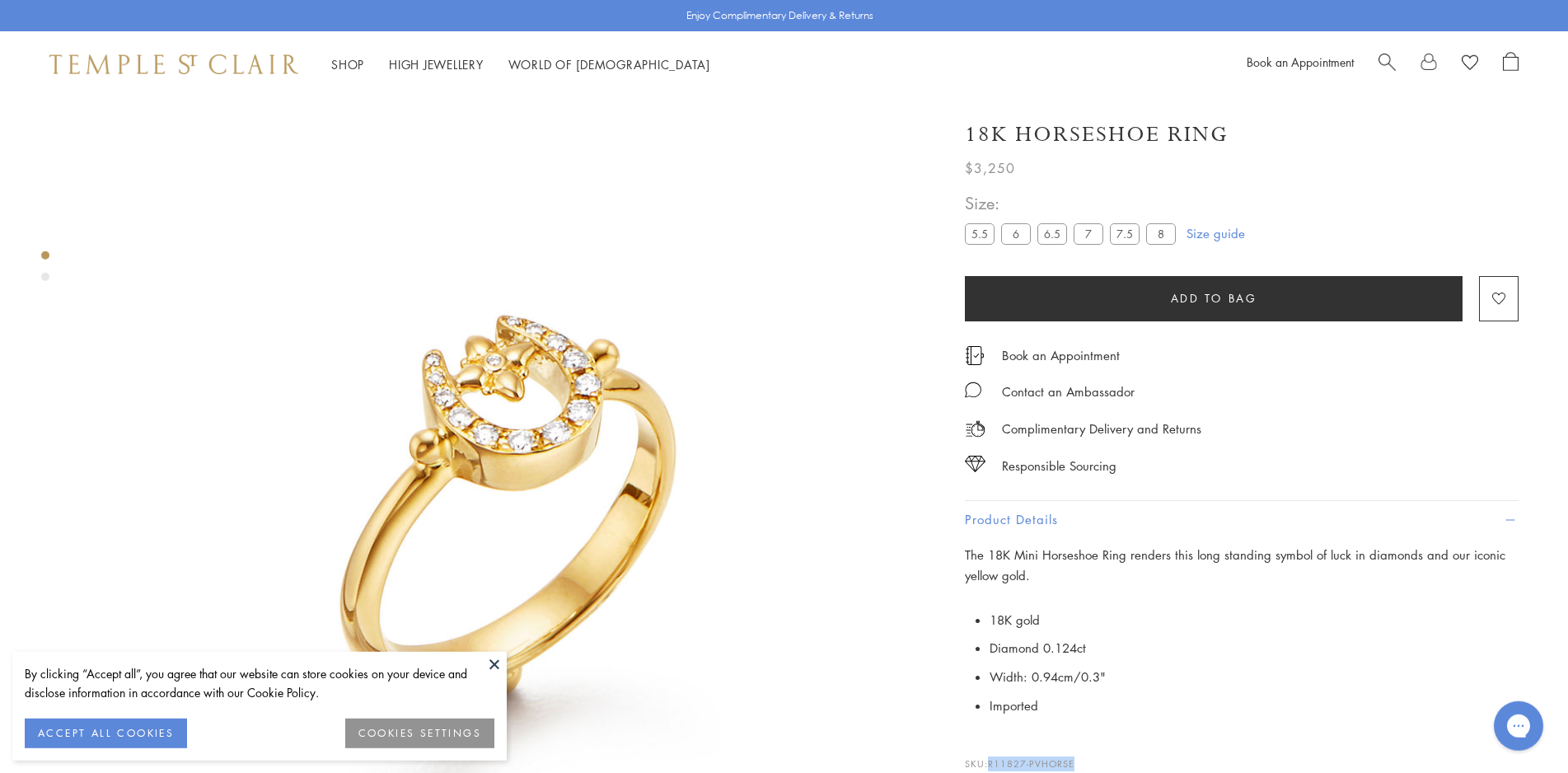 scroll, scrollTop: 0, scrollLeft: 0, axis: both 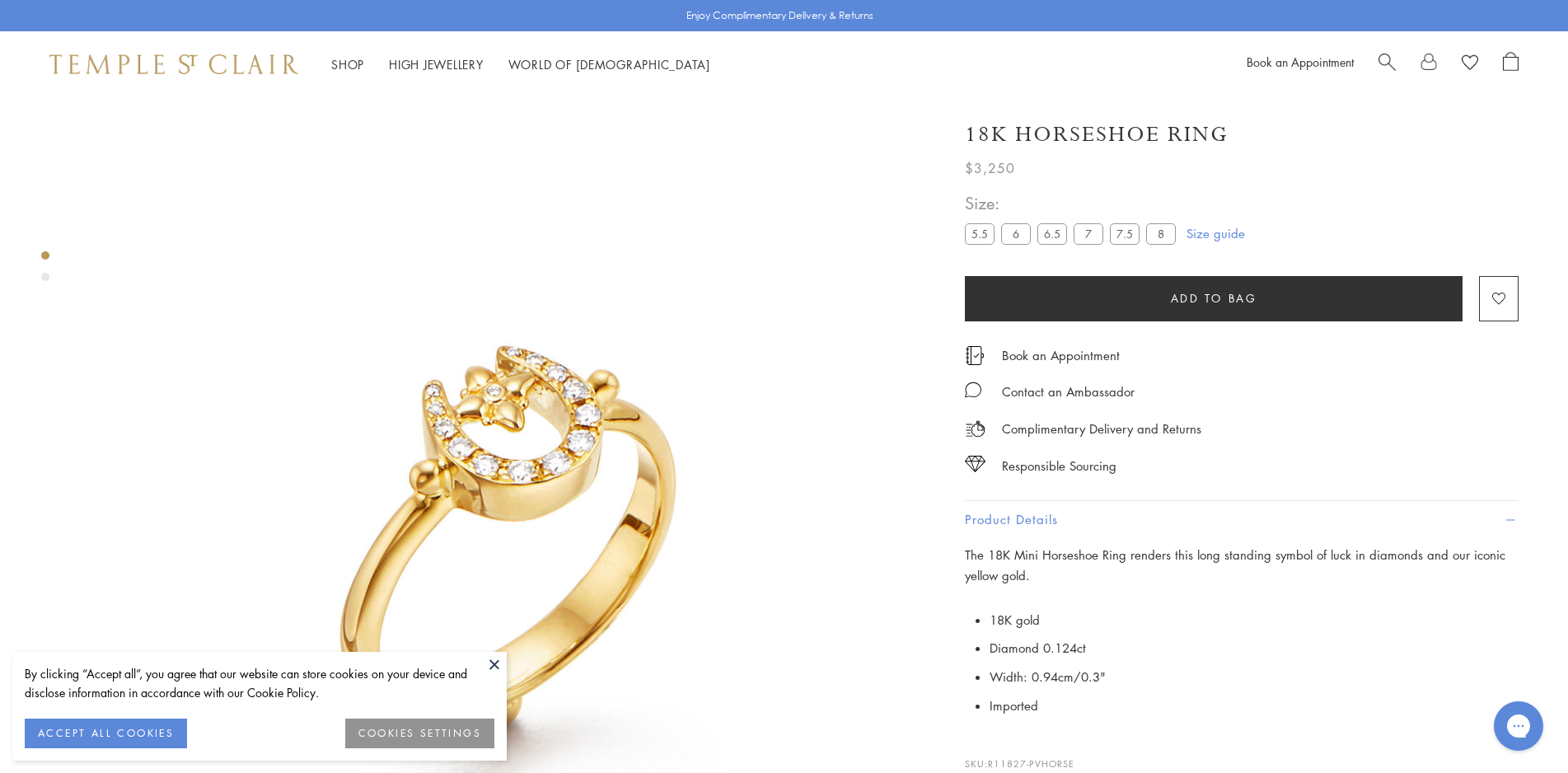 drag, startPoint x: 1236, startPoint y: 129, endPoint x: 953, endPoint y: 133, distance: 283.02827 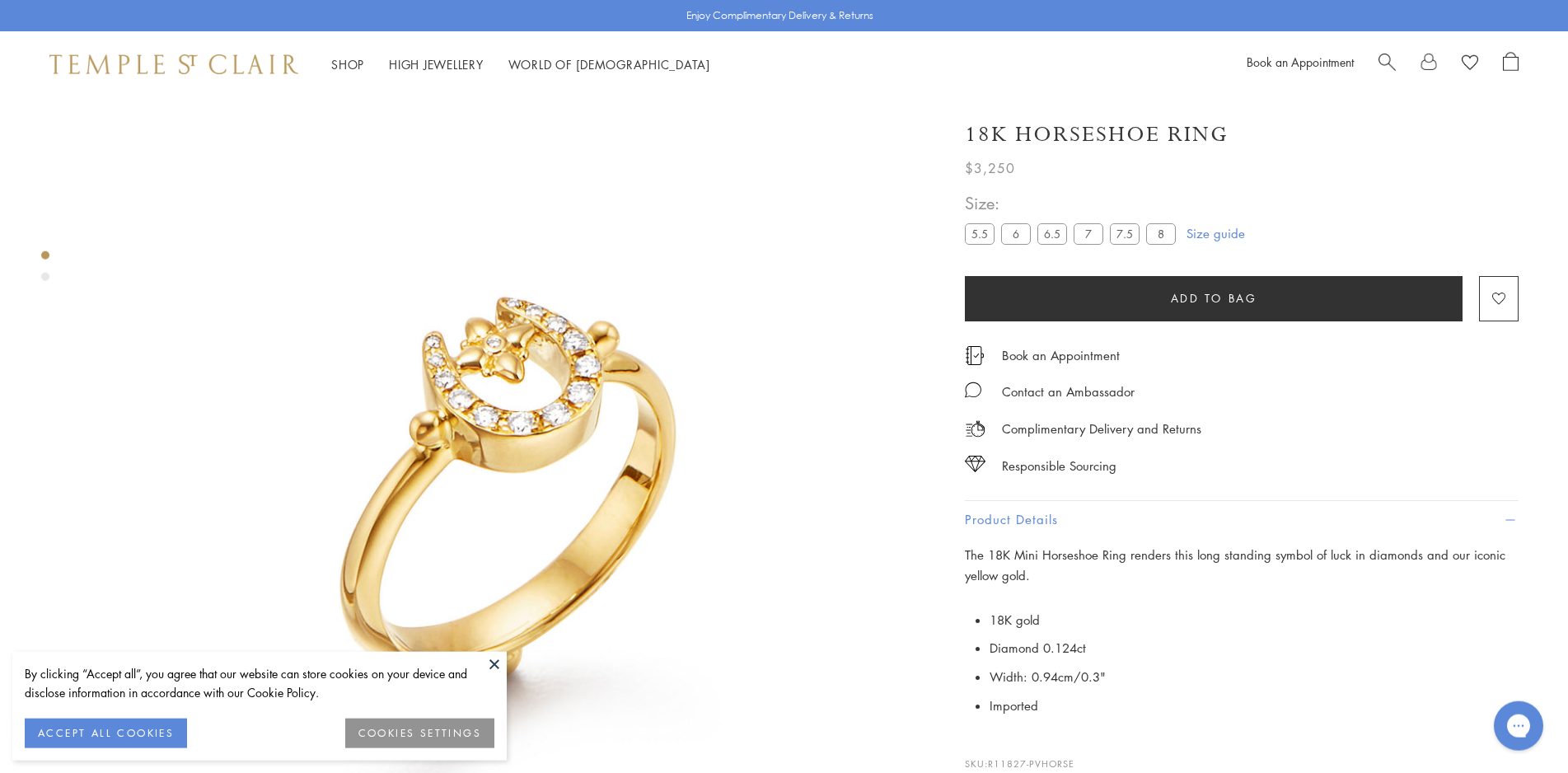 scroll, scrollTop: 84, scrollLeft: 0, axis: vertical 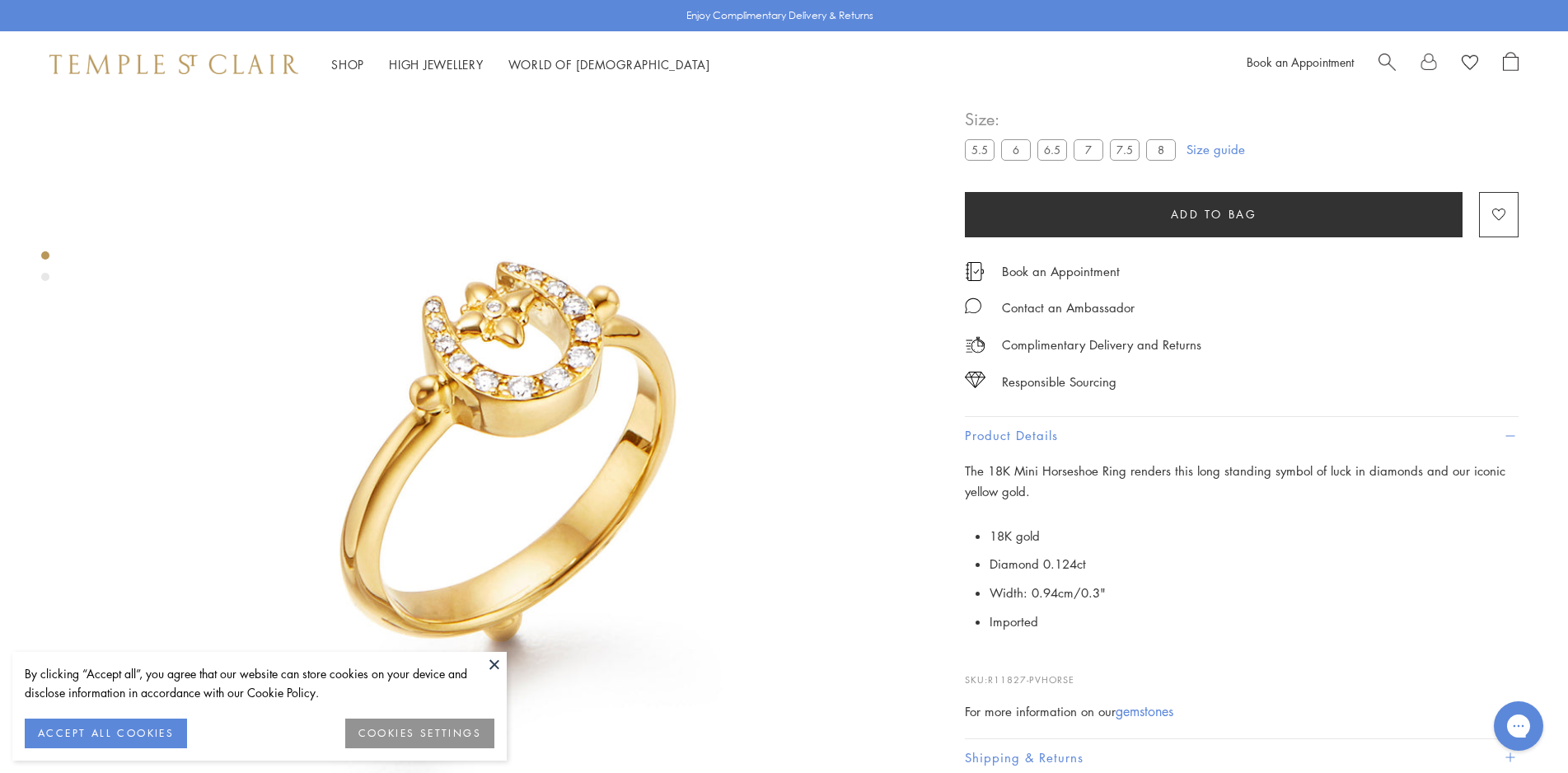 drag, startPoint x: 1093, startPoint y: 562, endPoint x: 1041, endPoint y: 560, distance: 52.03845 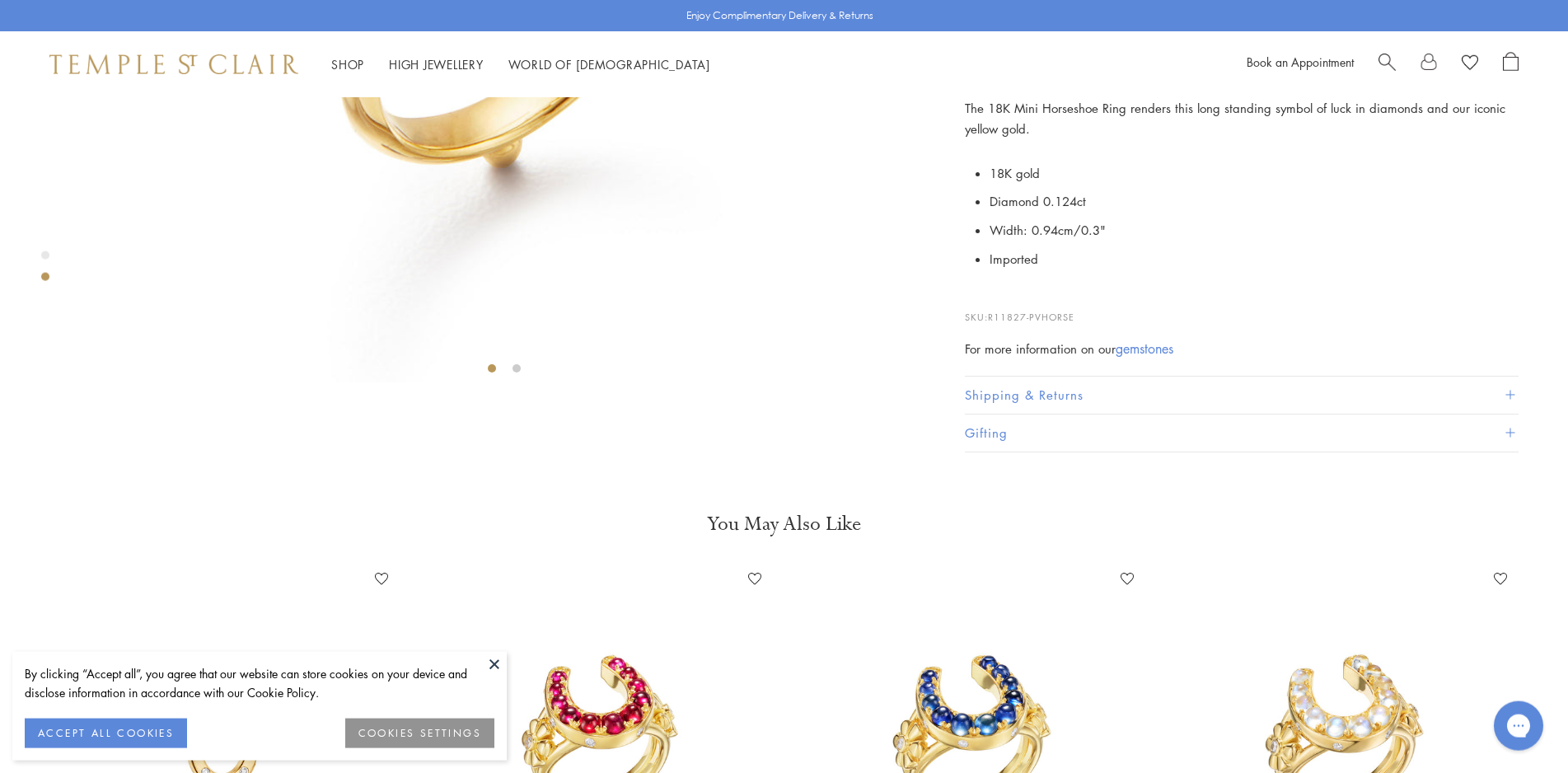 scroll, scrollTop: 420, scrollLeft: 0, axis: vertical 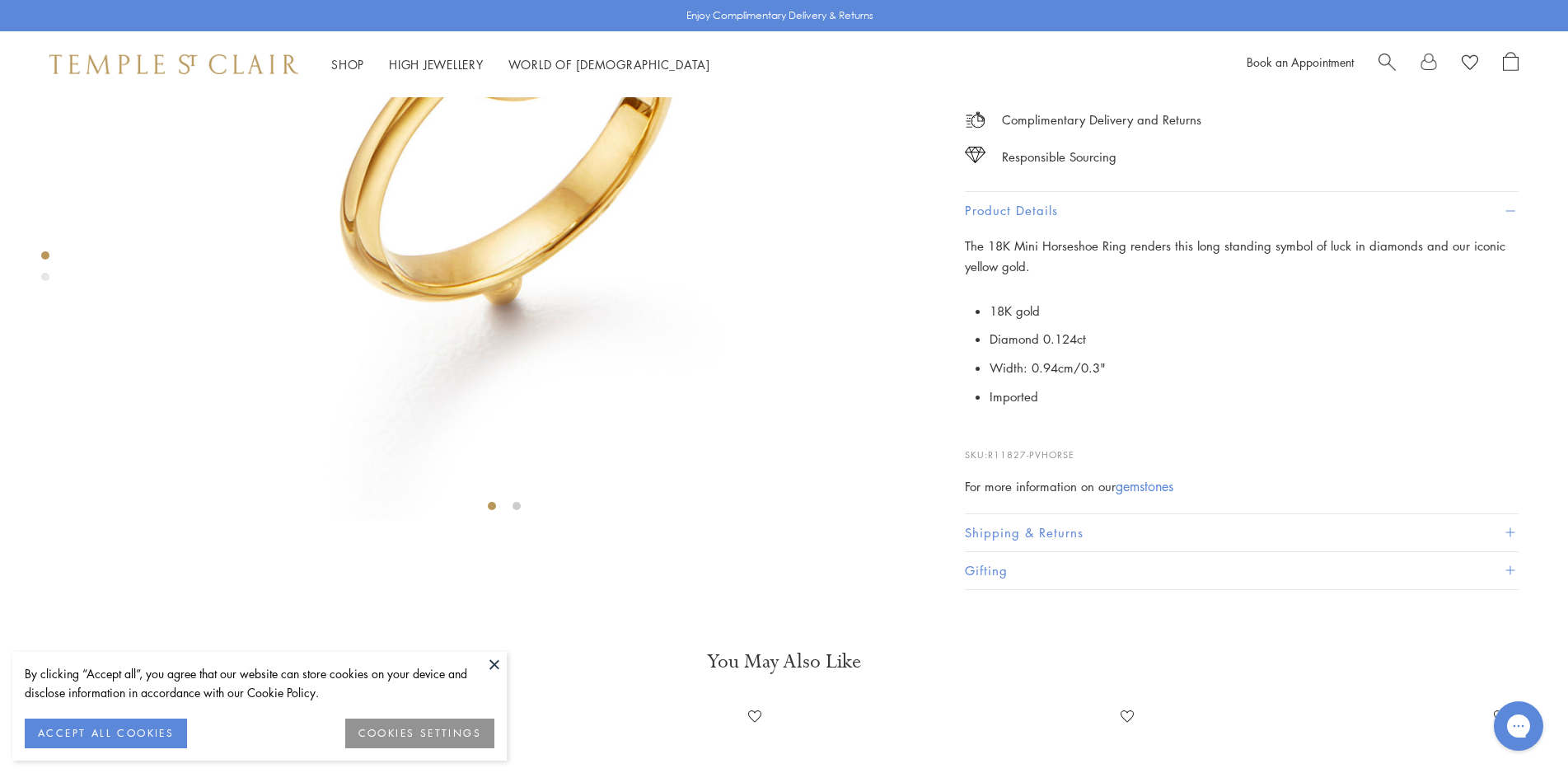 click at bounding box center (503, 98) 